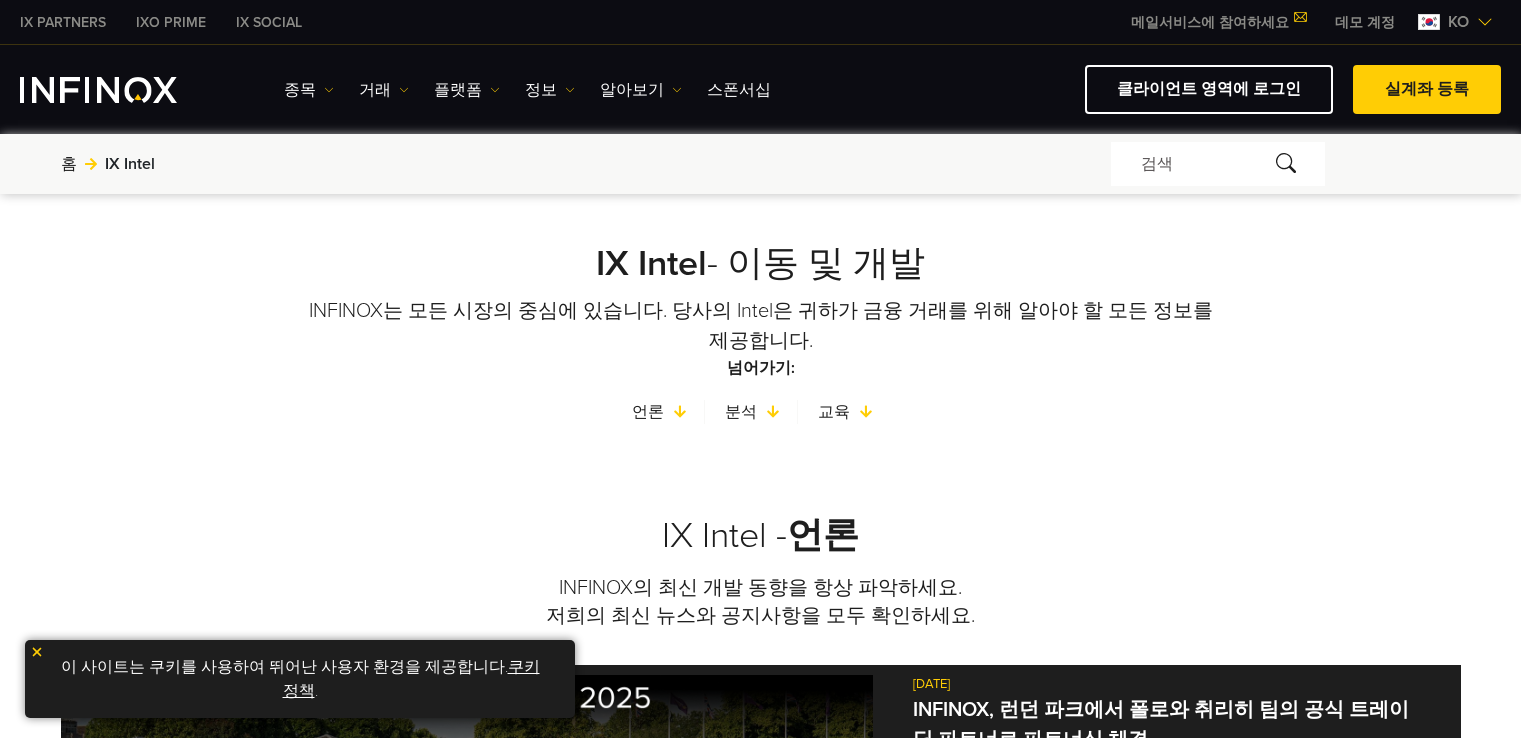 scroll, scrollTop: 0, scrollLeft: 0, axis: both 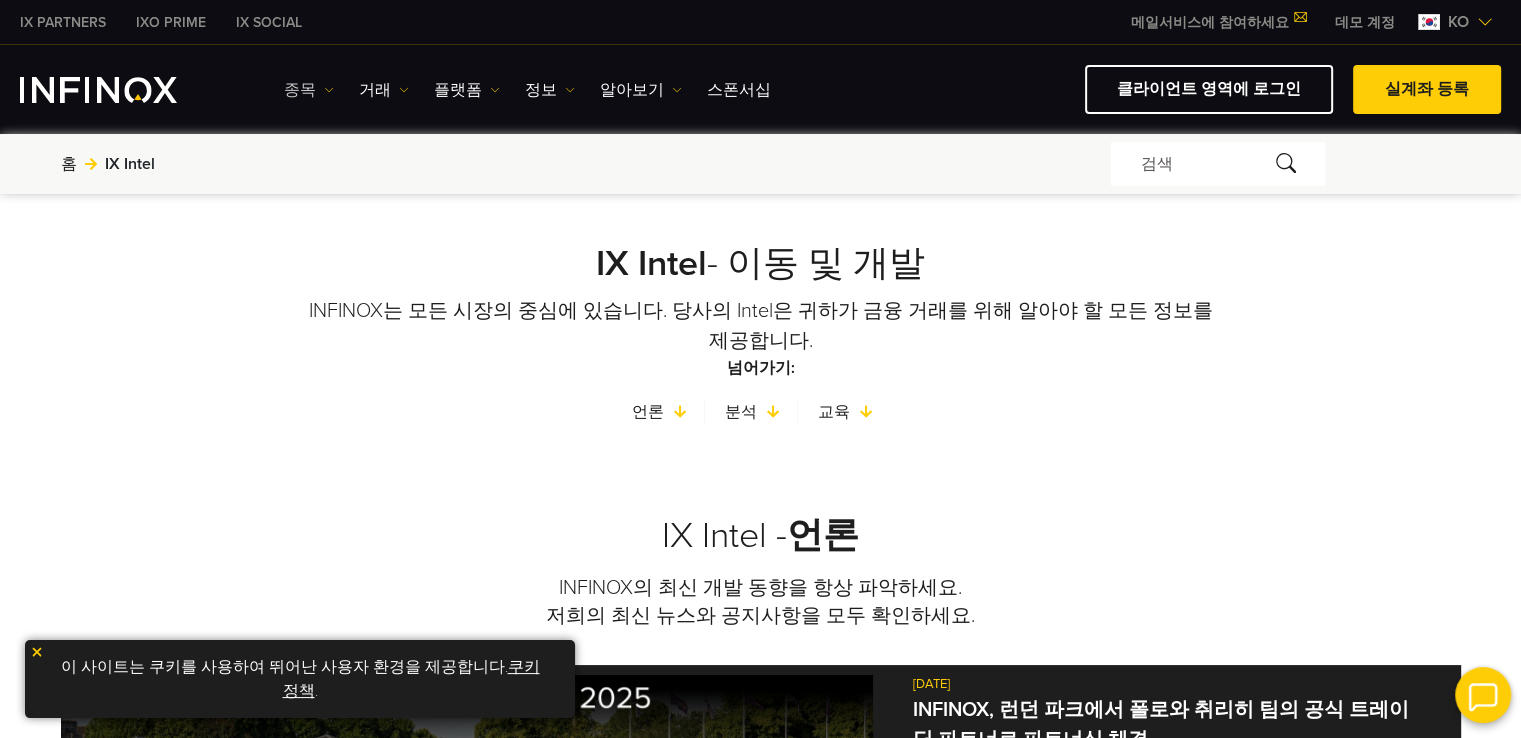 click on "종목" at bounding box center (309, 90) 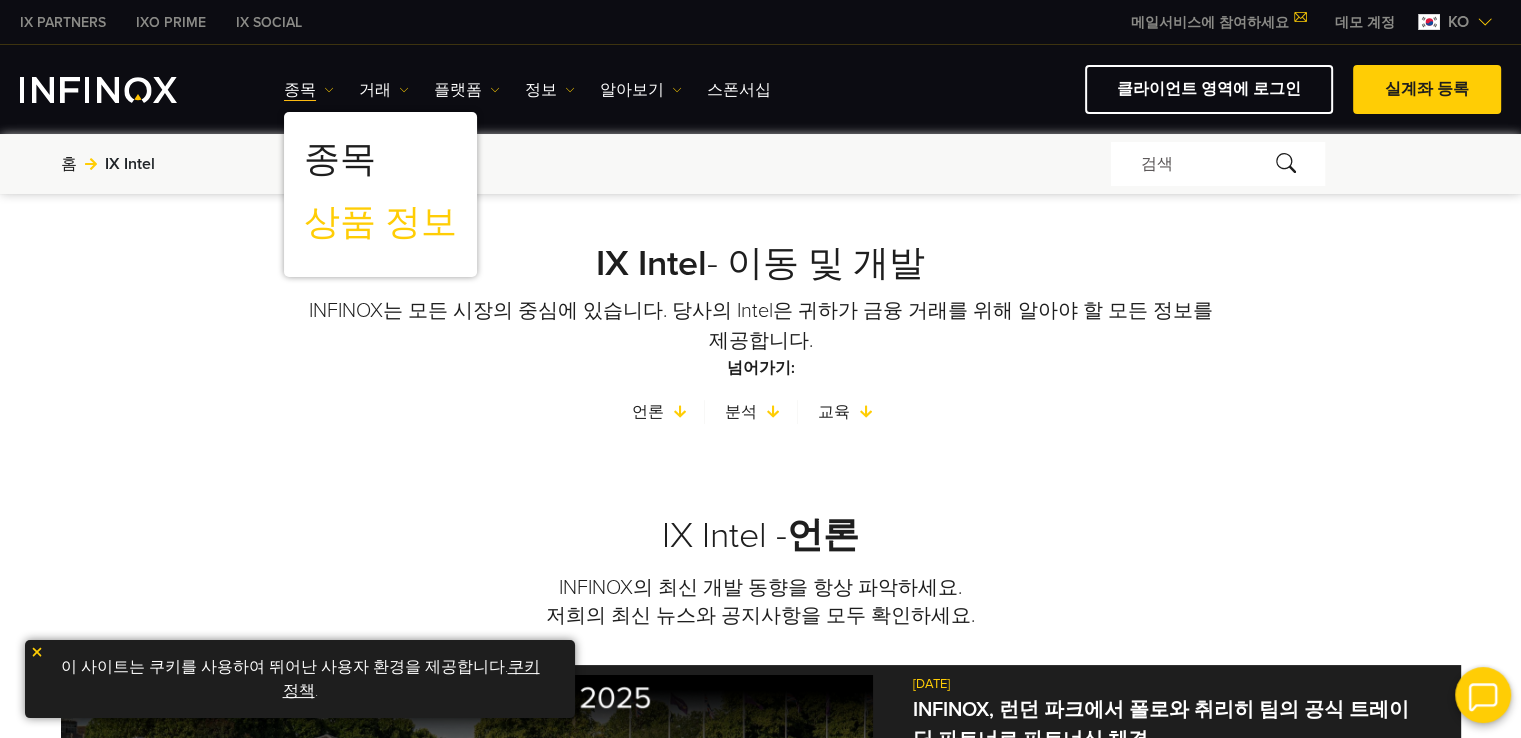 click on "상품 정보" at bounding box center [380, 223] 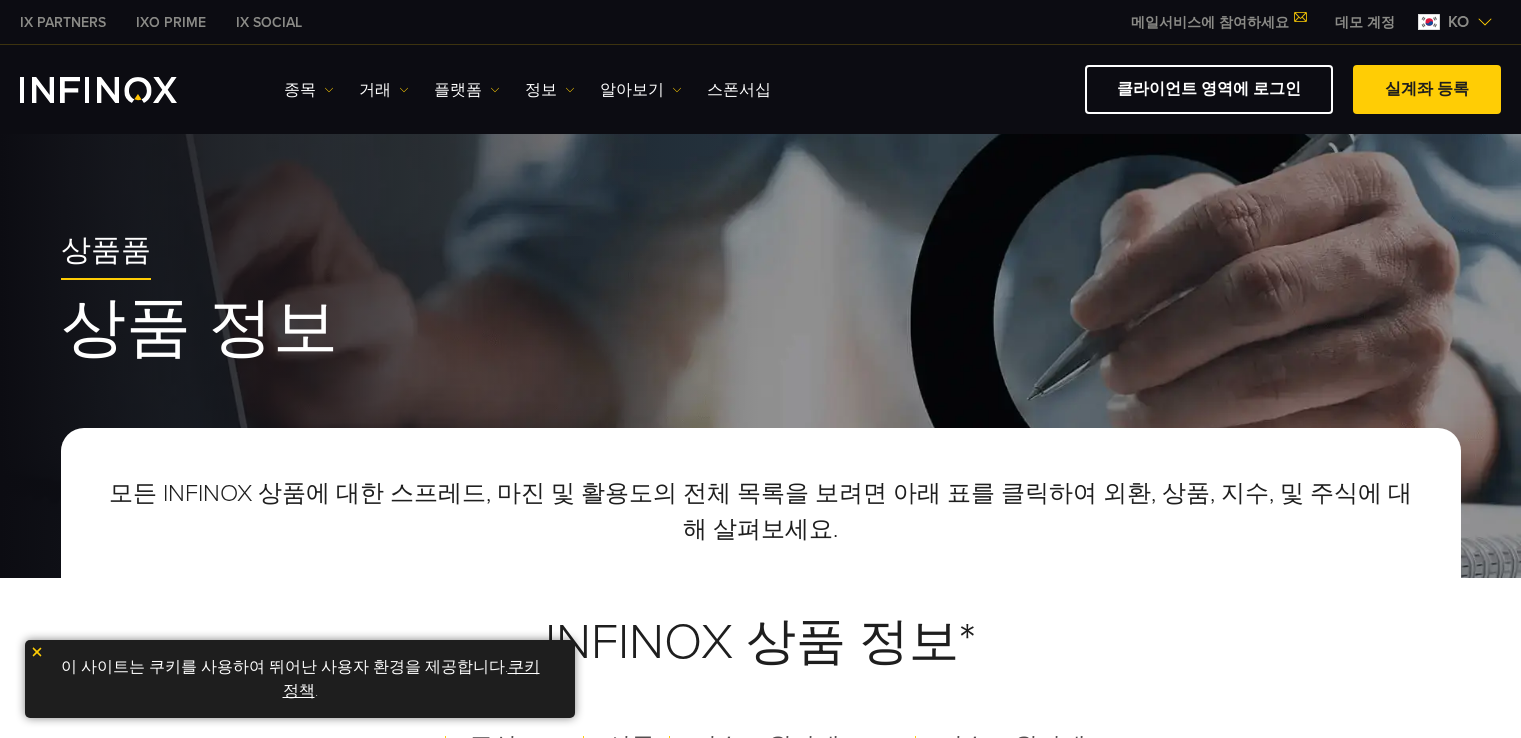 scroll, scrollTop: 179, scrollLeft: 0, axis: vertical 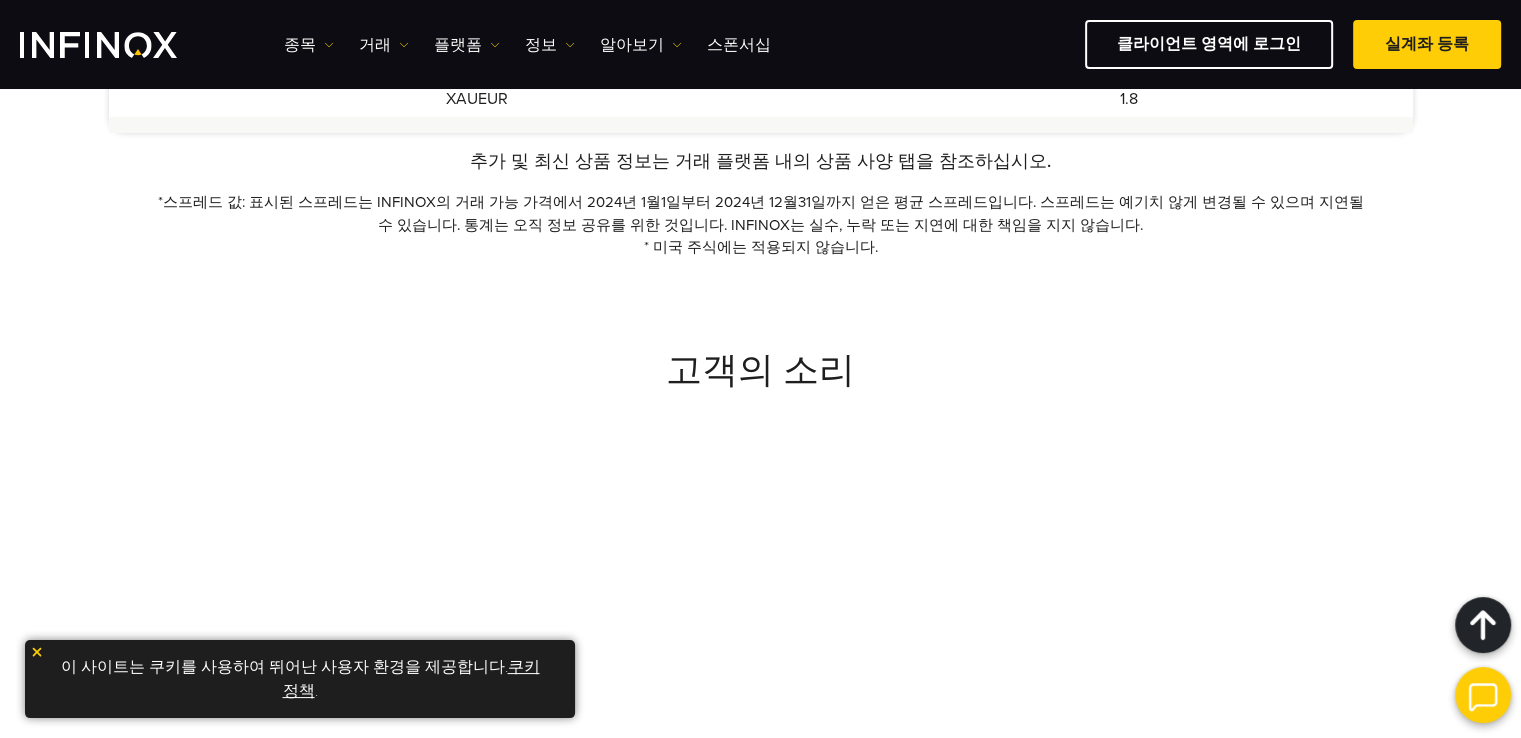 click at bounding box center (37, 652) 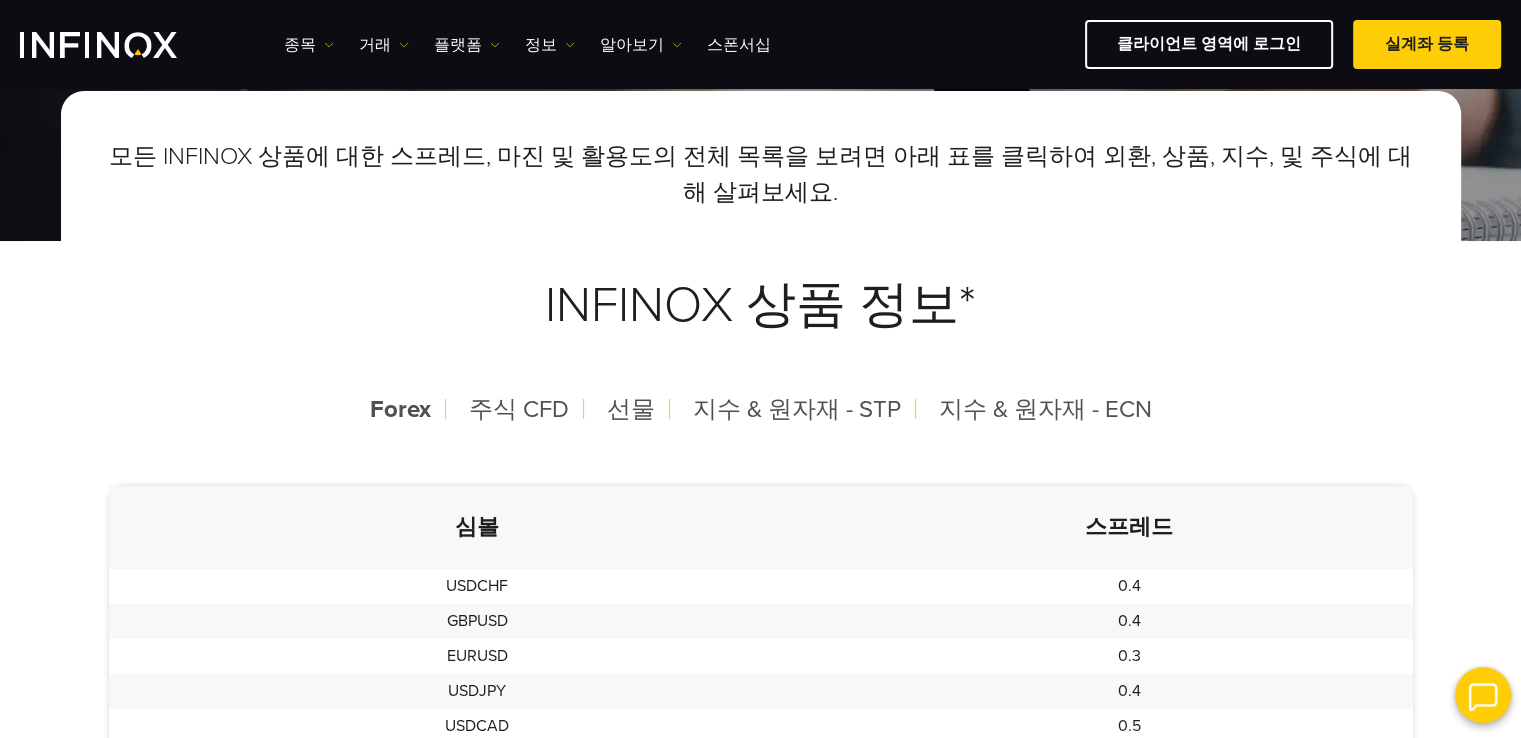 scroll, scrollTop: 319, scrollLeft: 0, axis: vertical 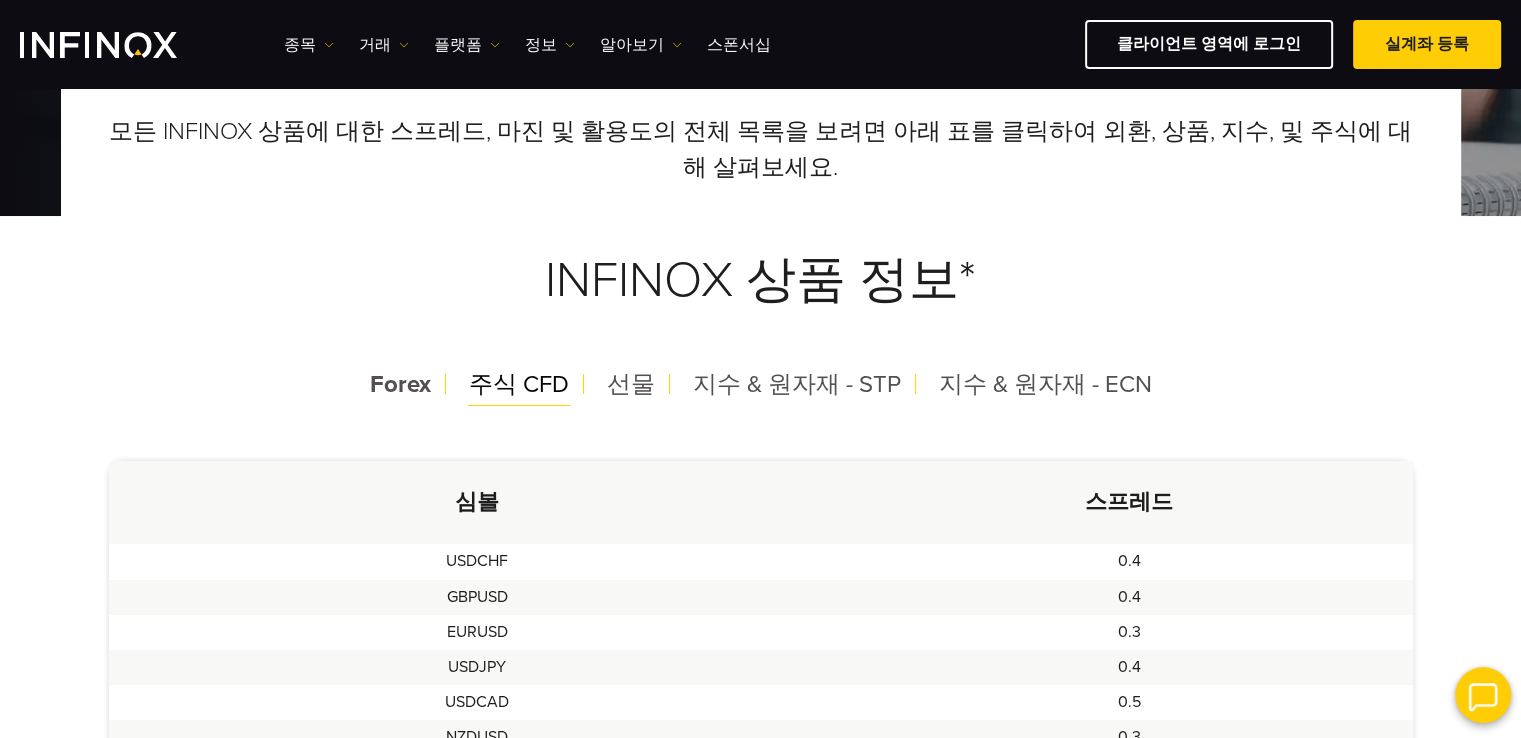 click on "주식 CFD" at bounding box center [519, 384] 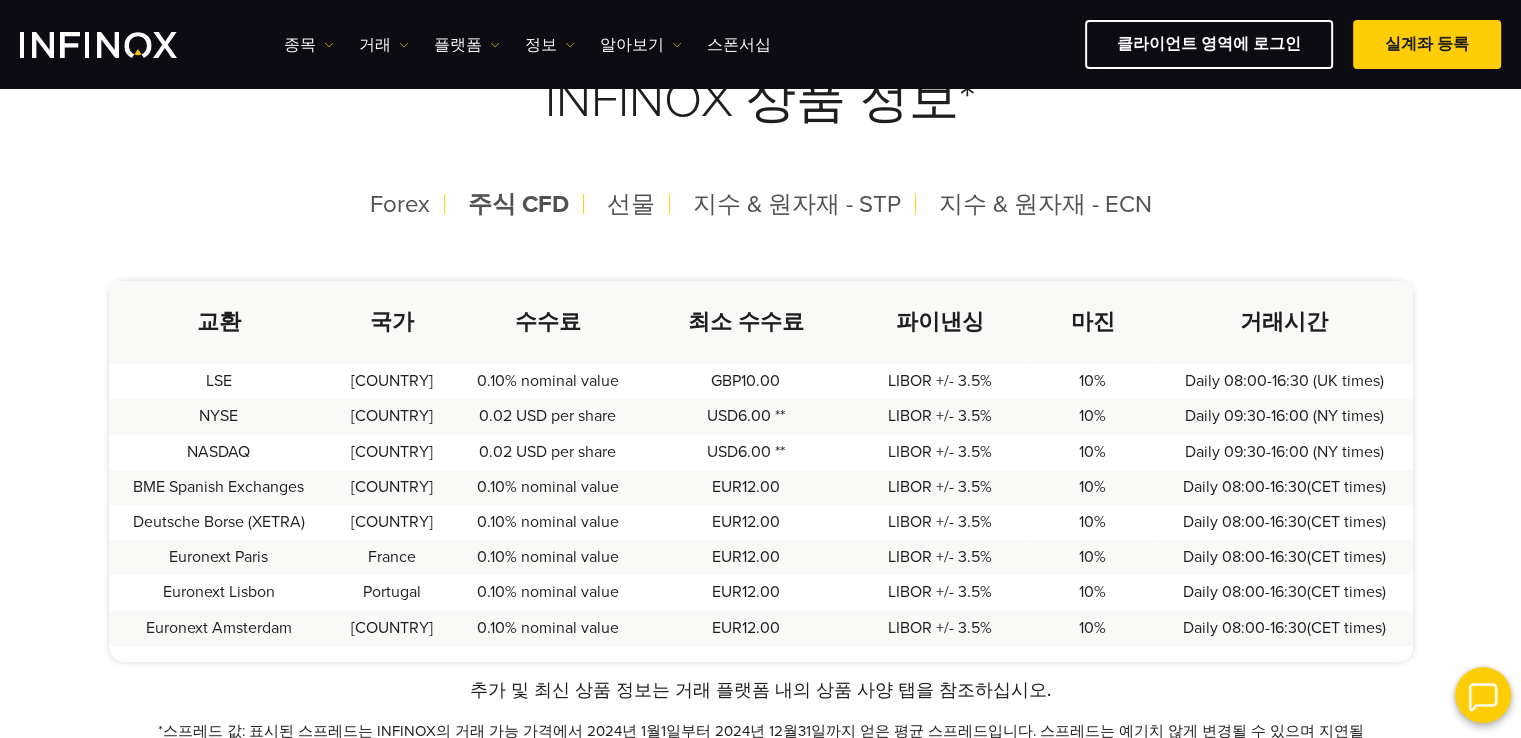 scroll, scrollTop: 519, scrollLeft: 0, axis: vertical 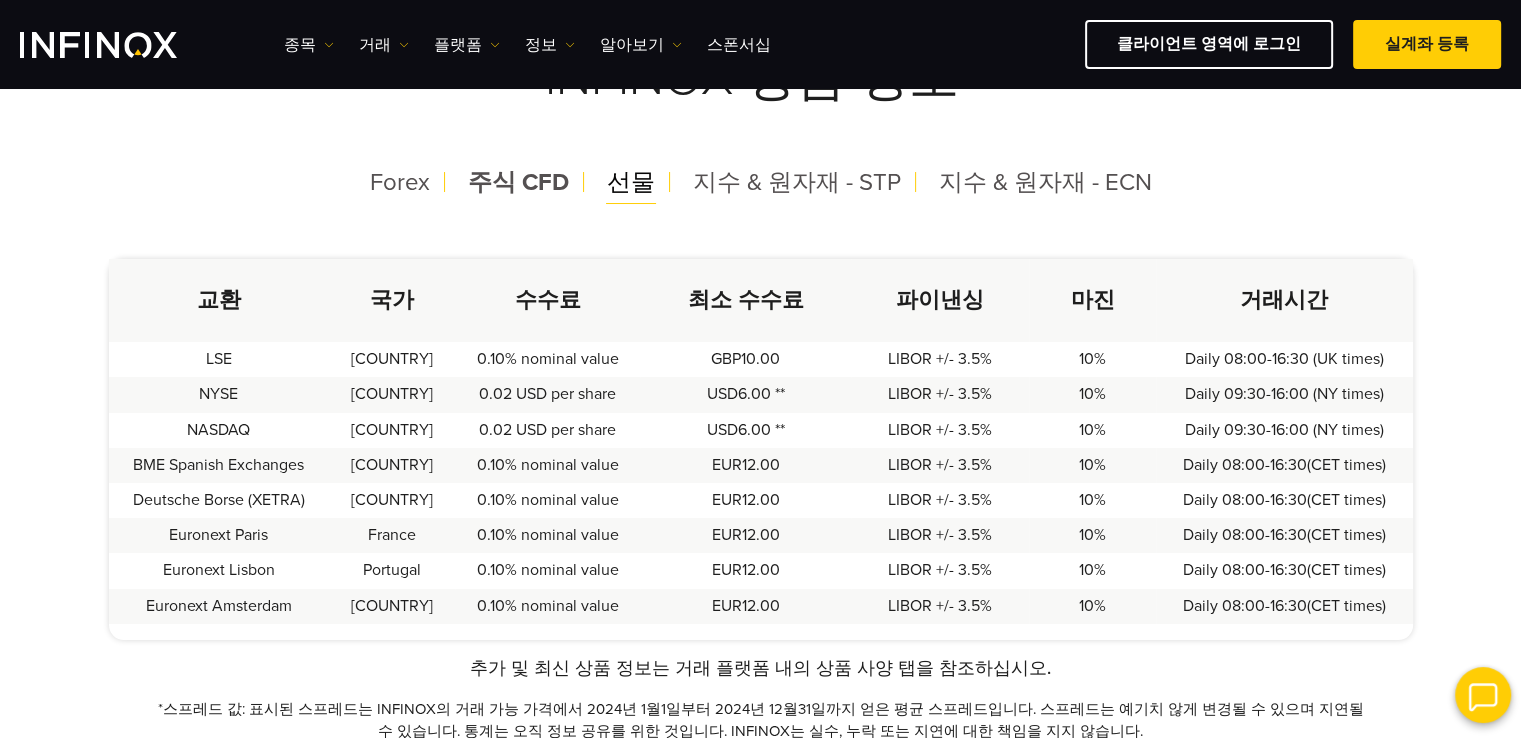click on "선물" at bounding box center (631, 182) 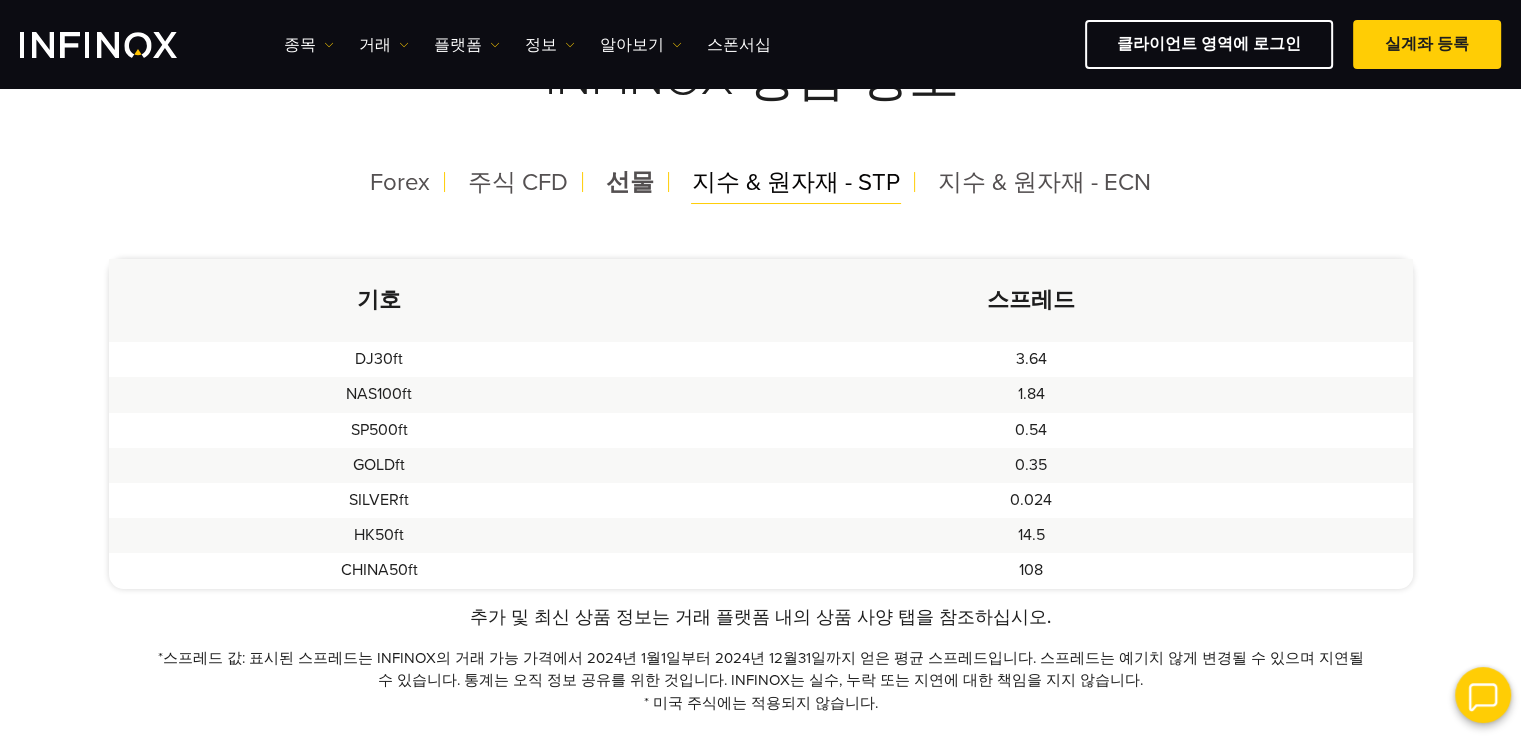 click on "지수 & 원자재 - STP" at bounding box center (796, 182) 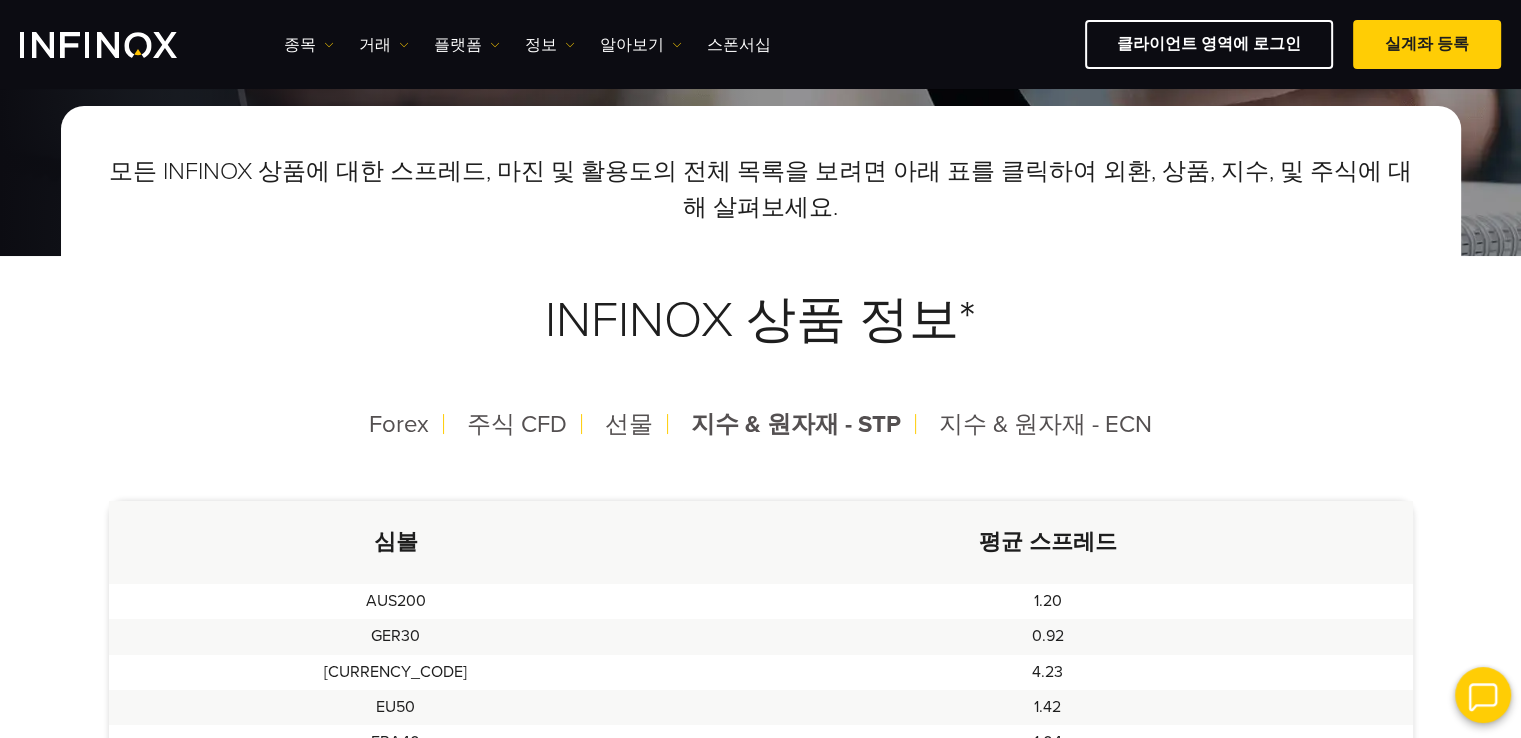 scroll, scrollTop: 219, scrollLeft: 0, axis: vertical 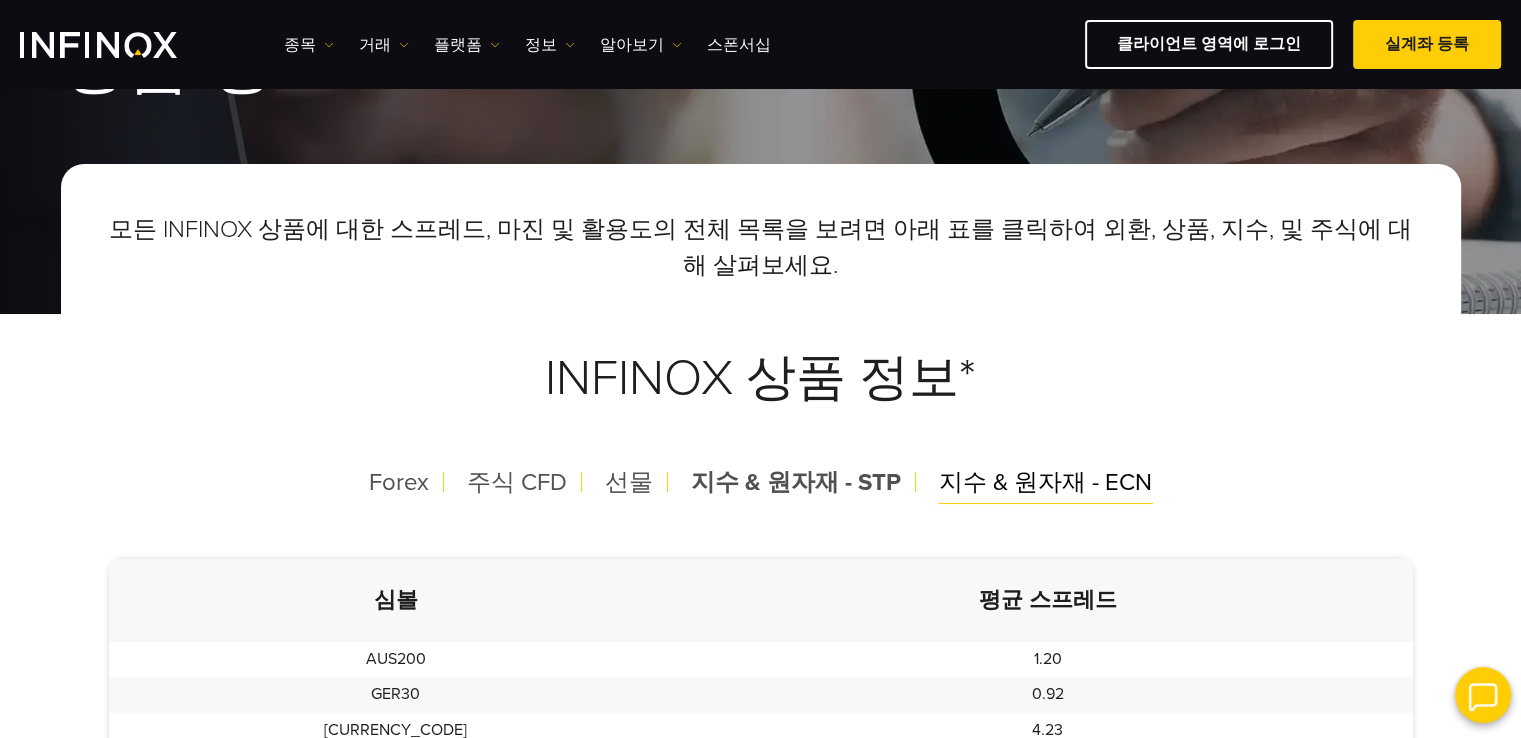 click on "지수 & 원자재 - ECN" at bounding box center (1045, 482) 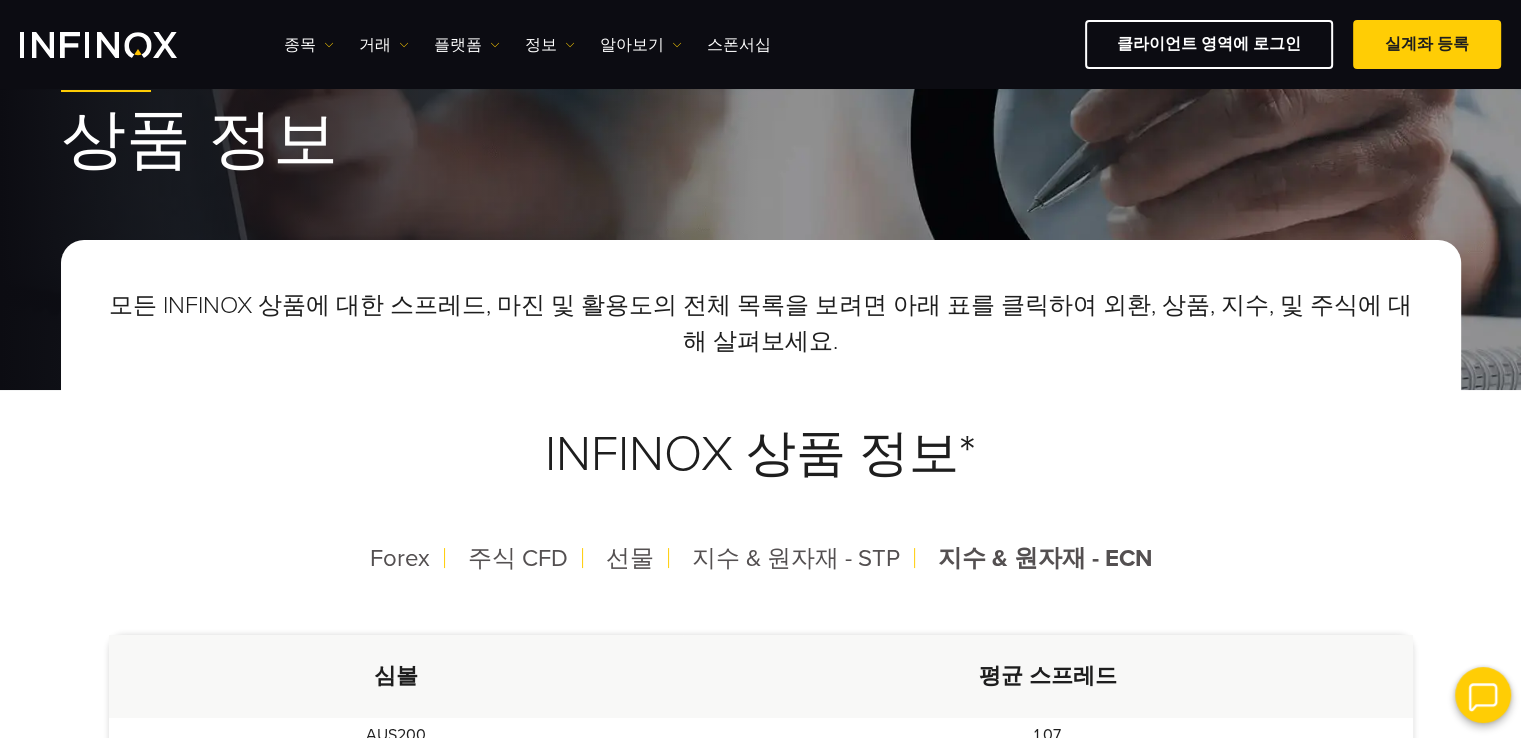 scroll, scrollTop: 0, scrollLeft: 0, axis: both 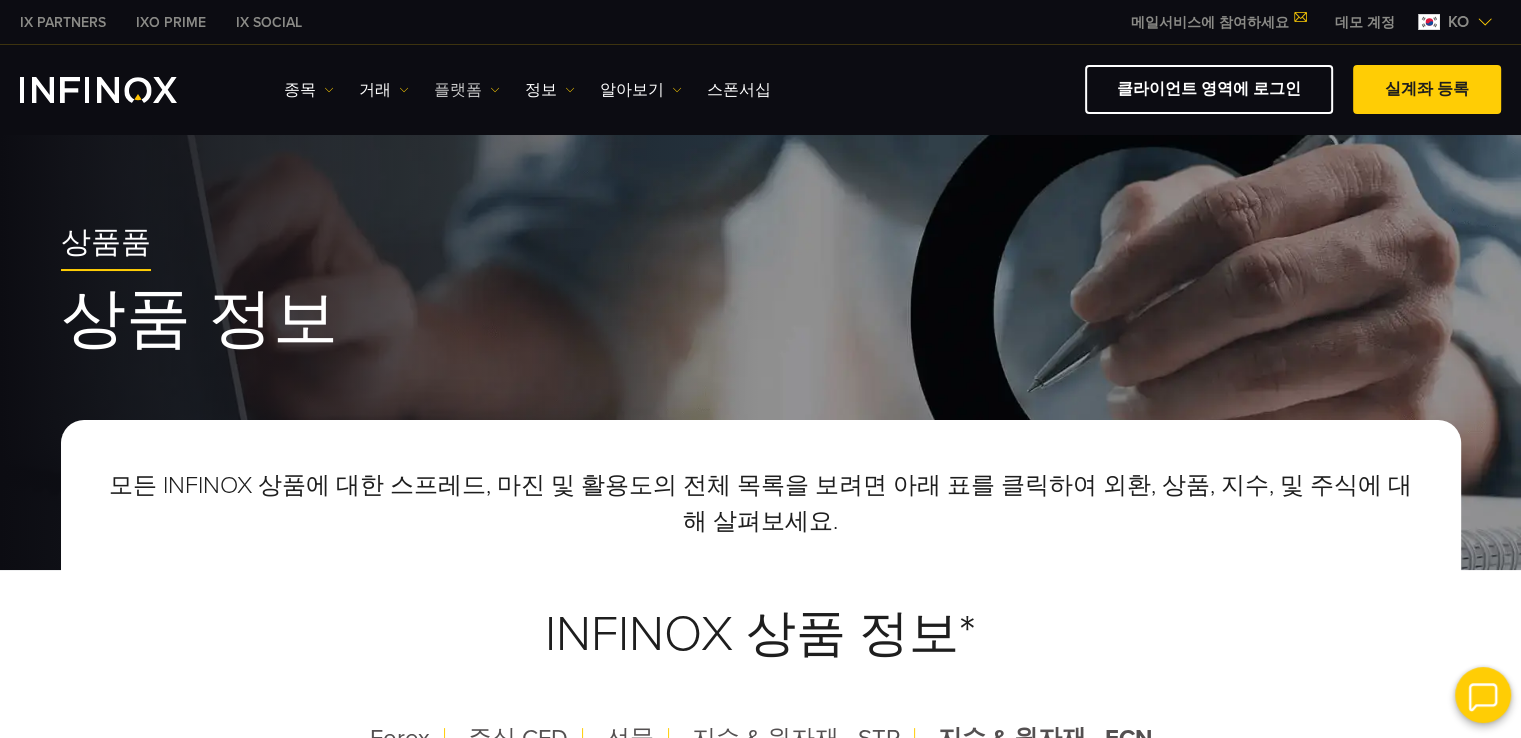 click on "플랫폼" at bounding box center (309, 90) 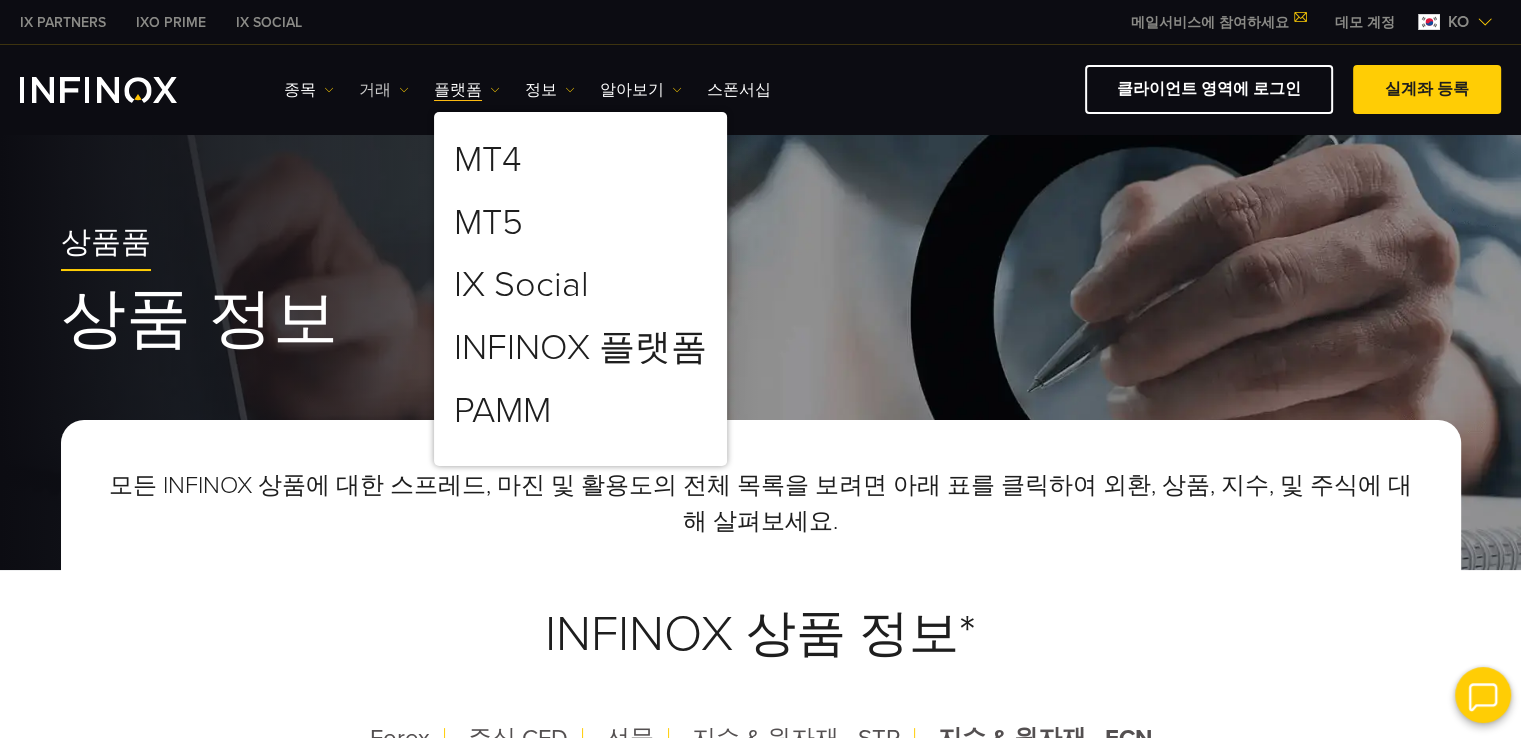 click on "거래" at bounding box center (309, 90) 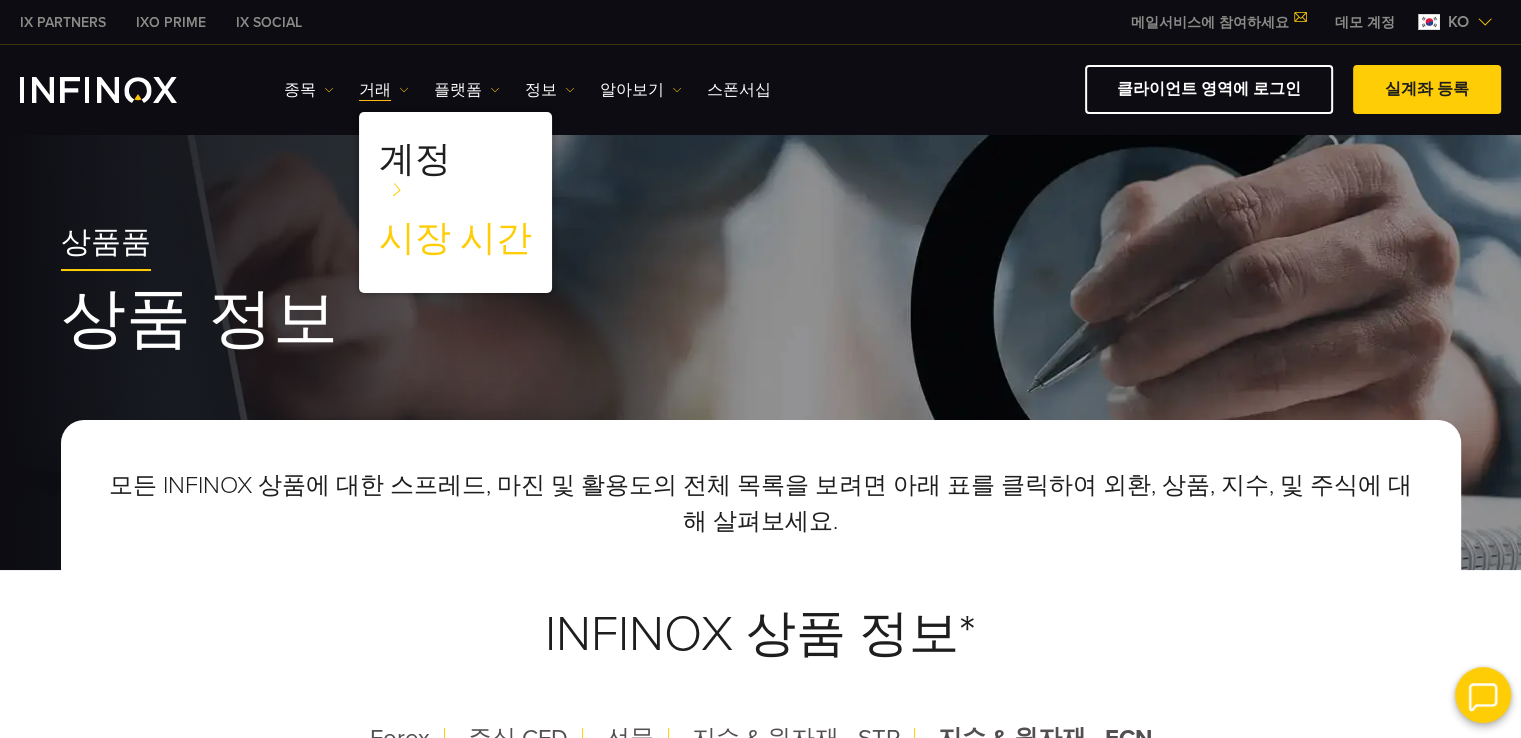 click on "시장 시간" at bounding box center (455, 239) 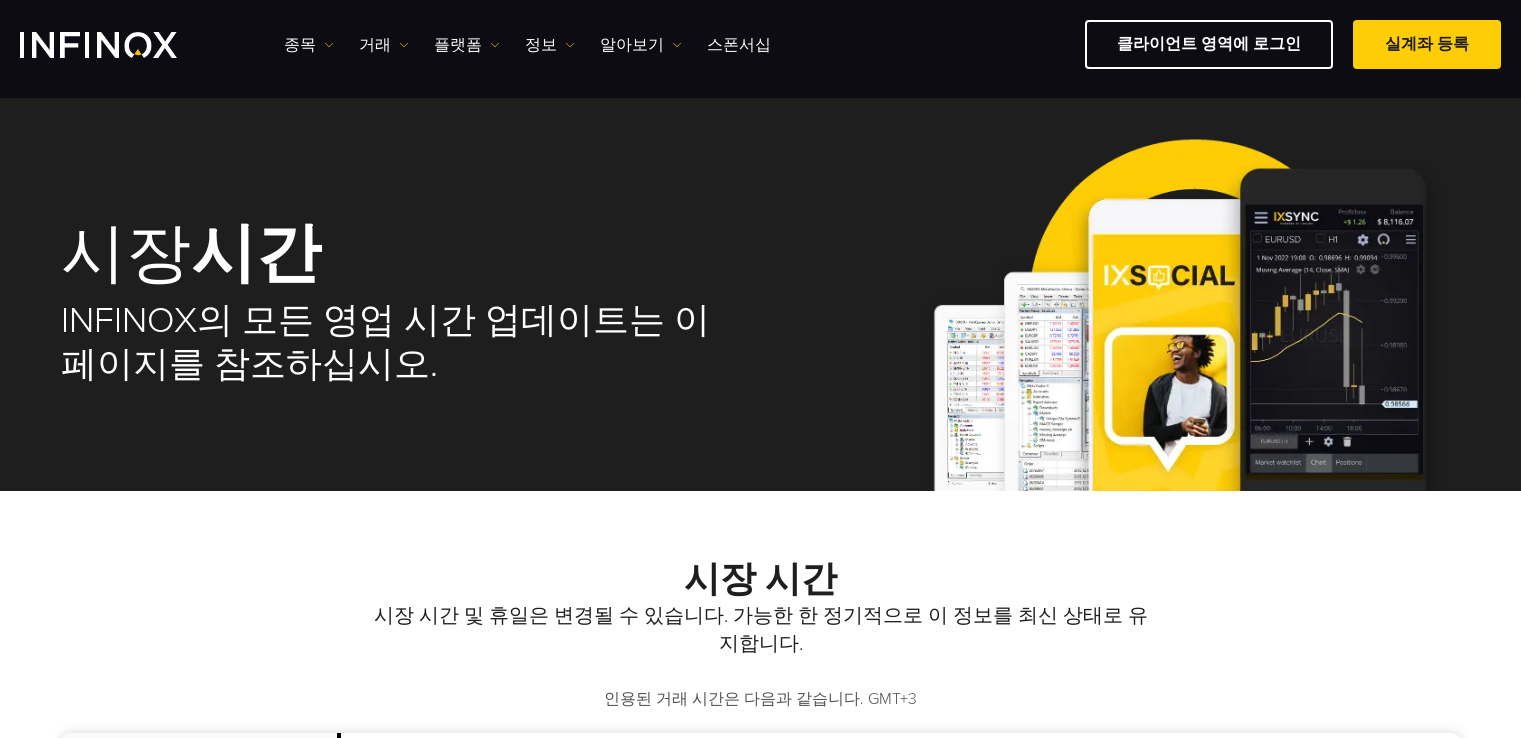scroll, scrollTop: 600, scrollLeft: 0, axis: vertical 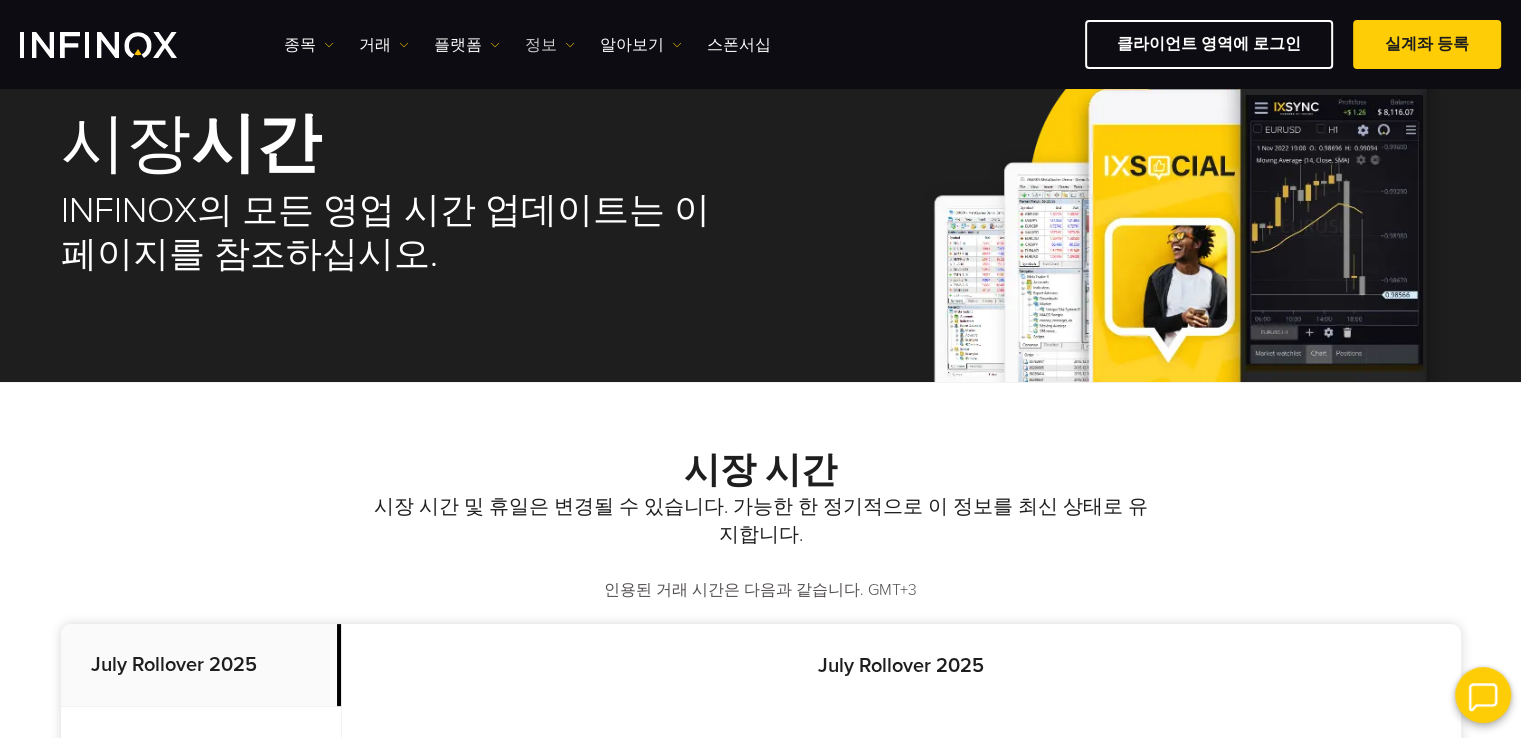 click on "정보" at bounding box center [309, 45] 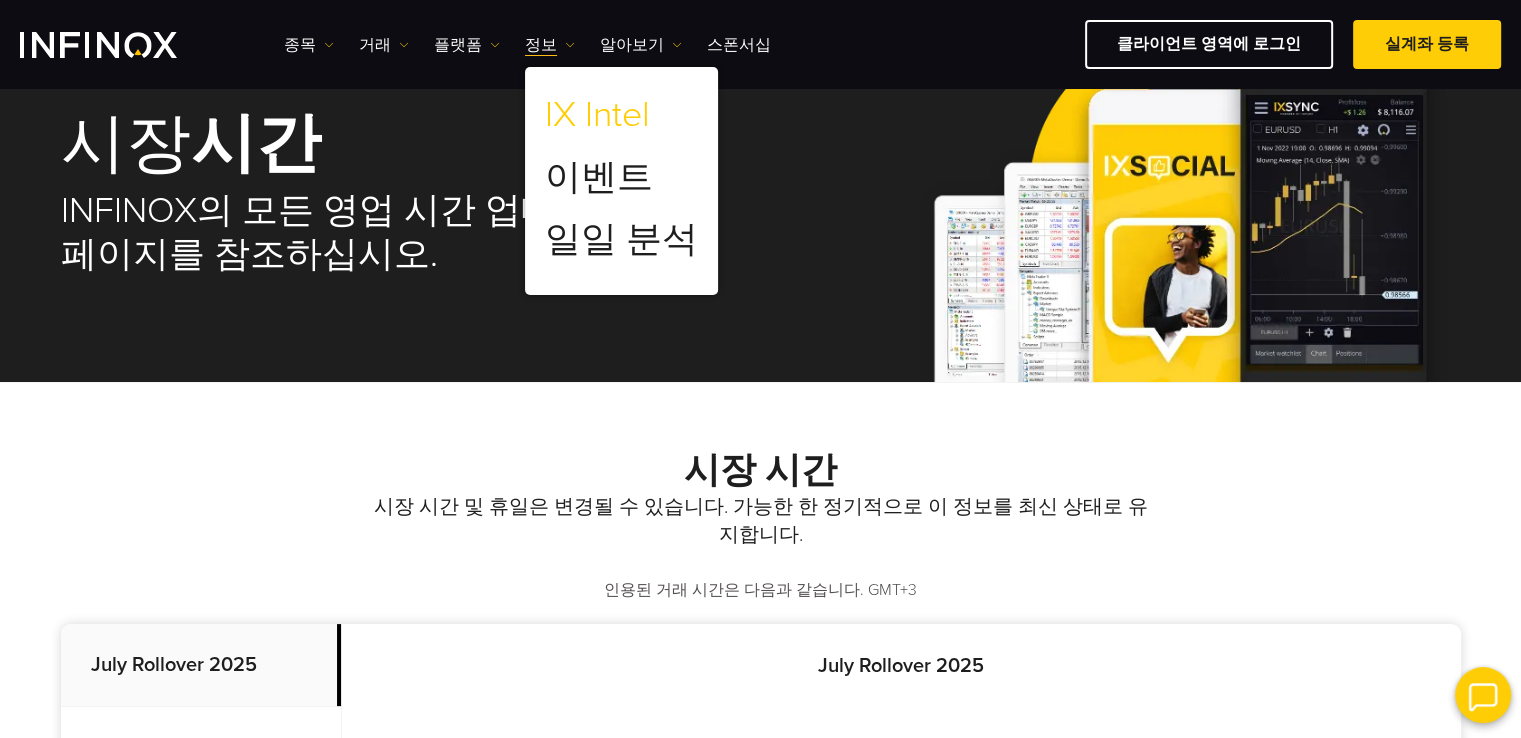 click on "IX Intel" at bounding box center (597, 115) 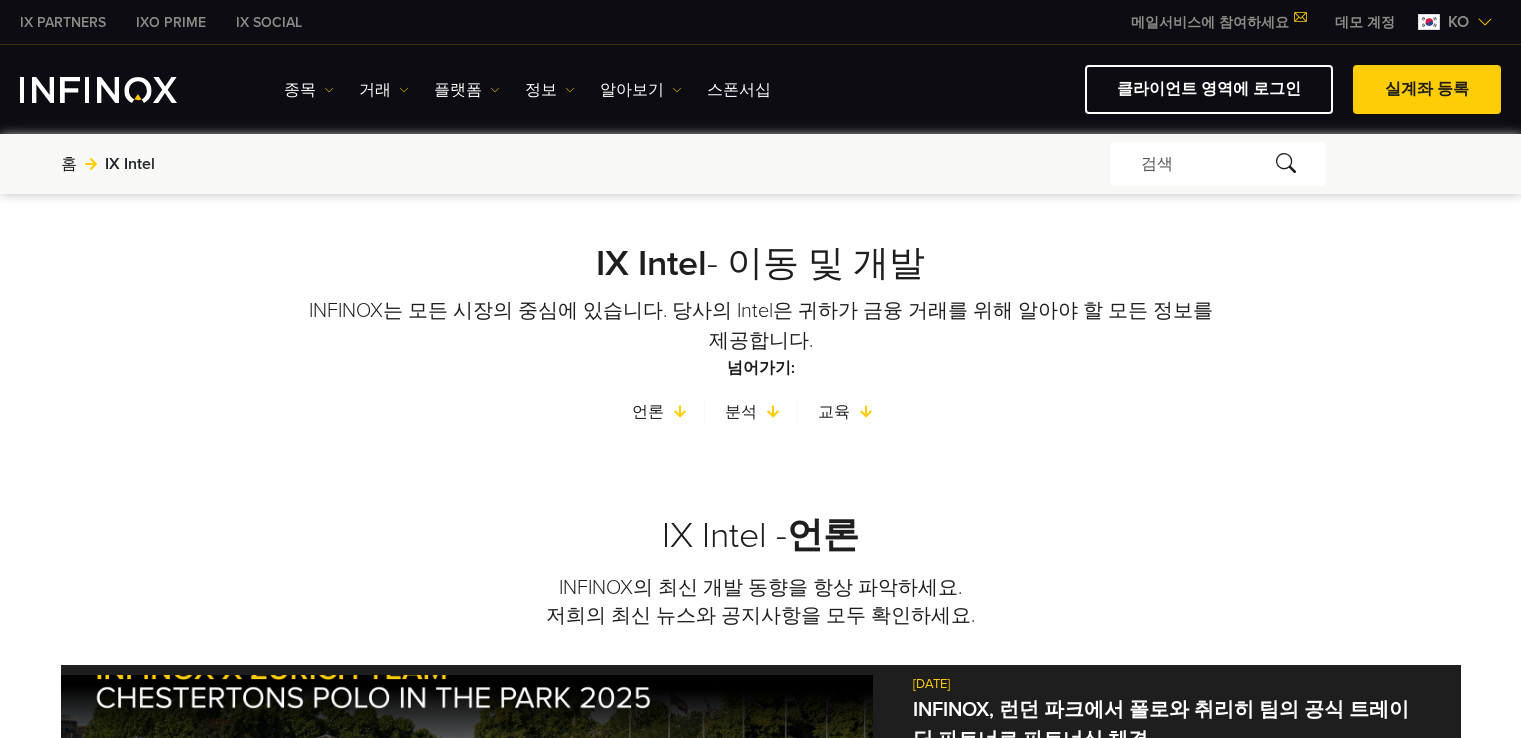 scroll, scrollTop: 175, scrollLeft: 0, axis: vertical 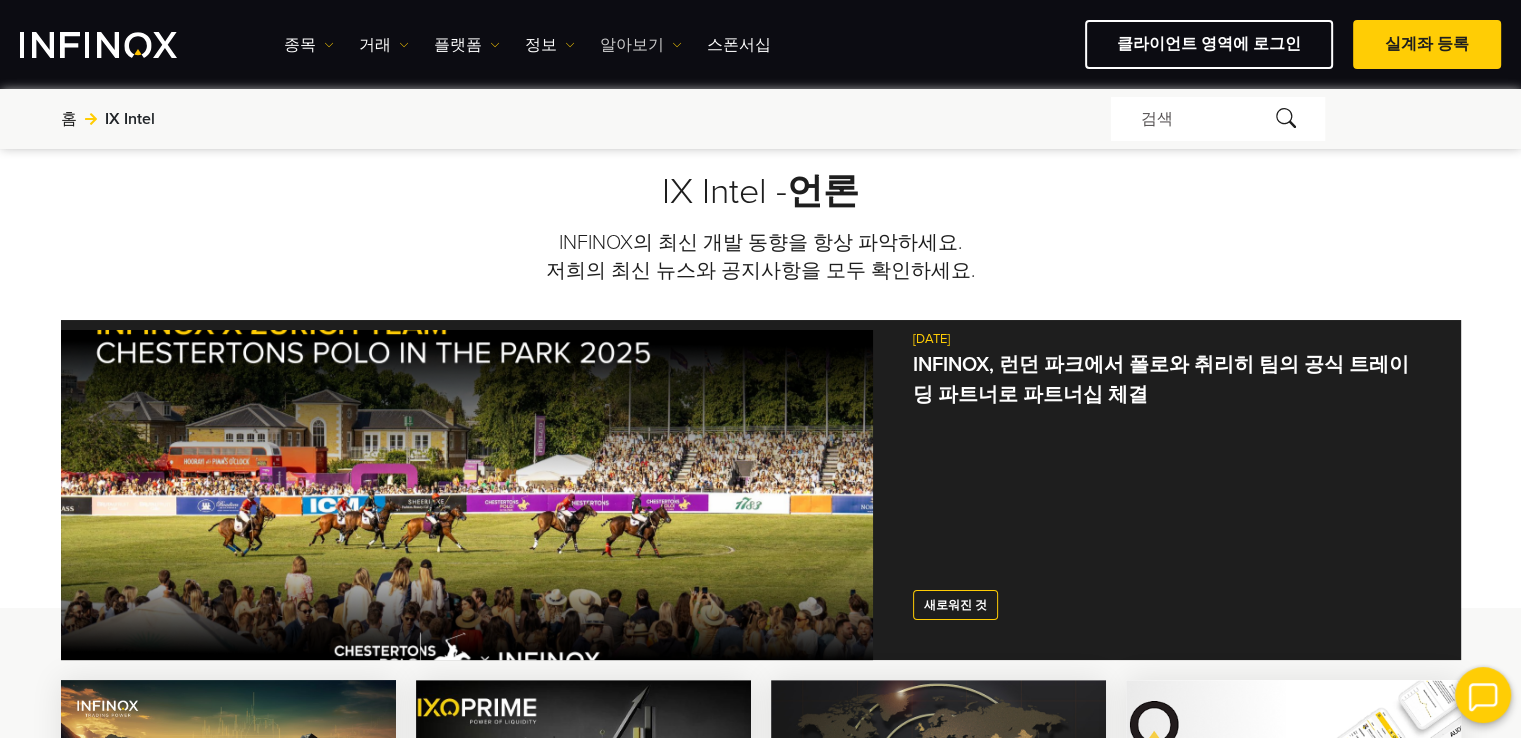 click on "알아보기" at bounding box center [309, 45] 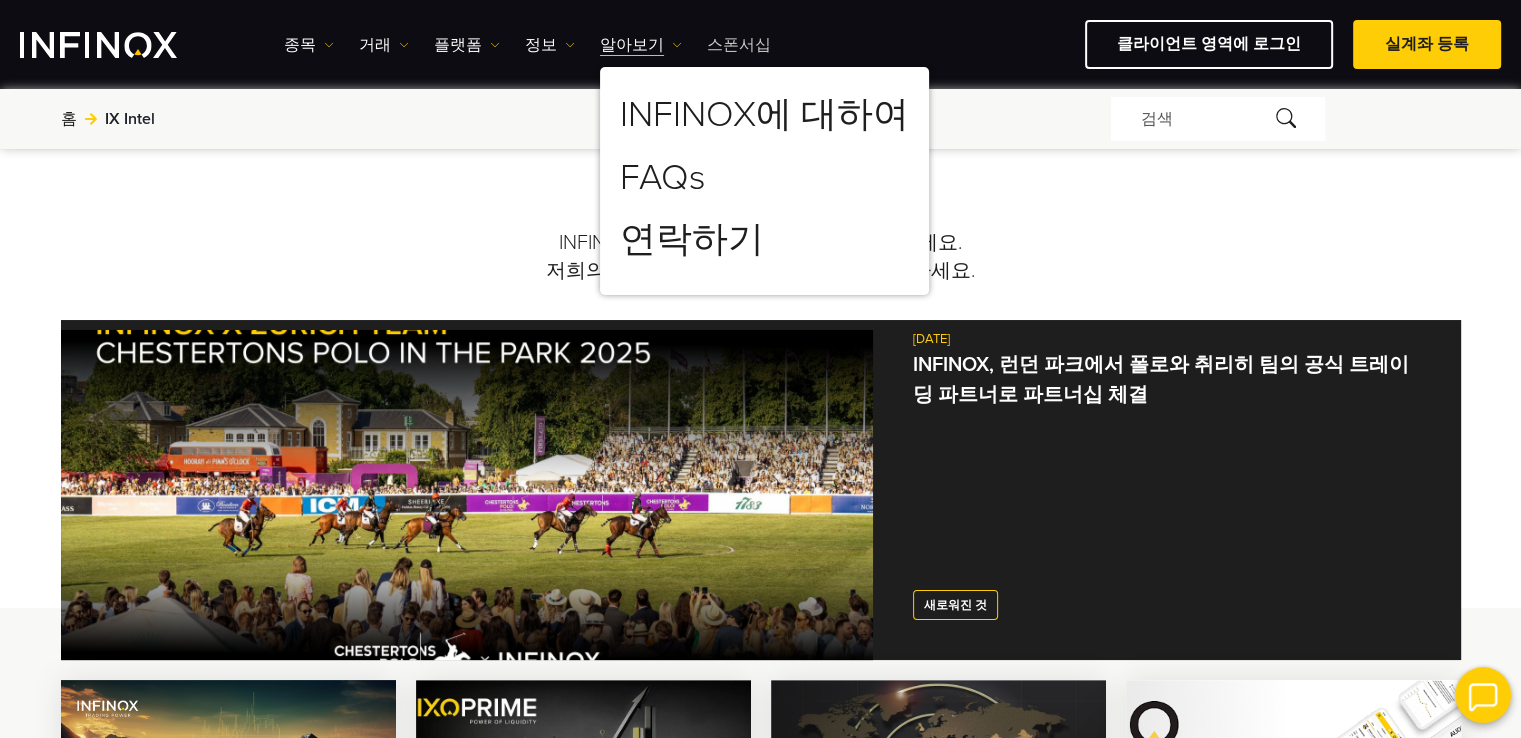 click on "스폰서십" at bounding box center (739, 45) 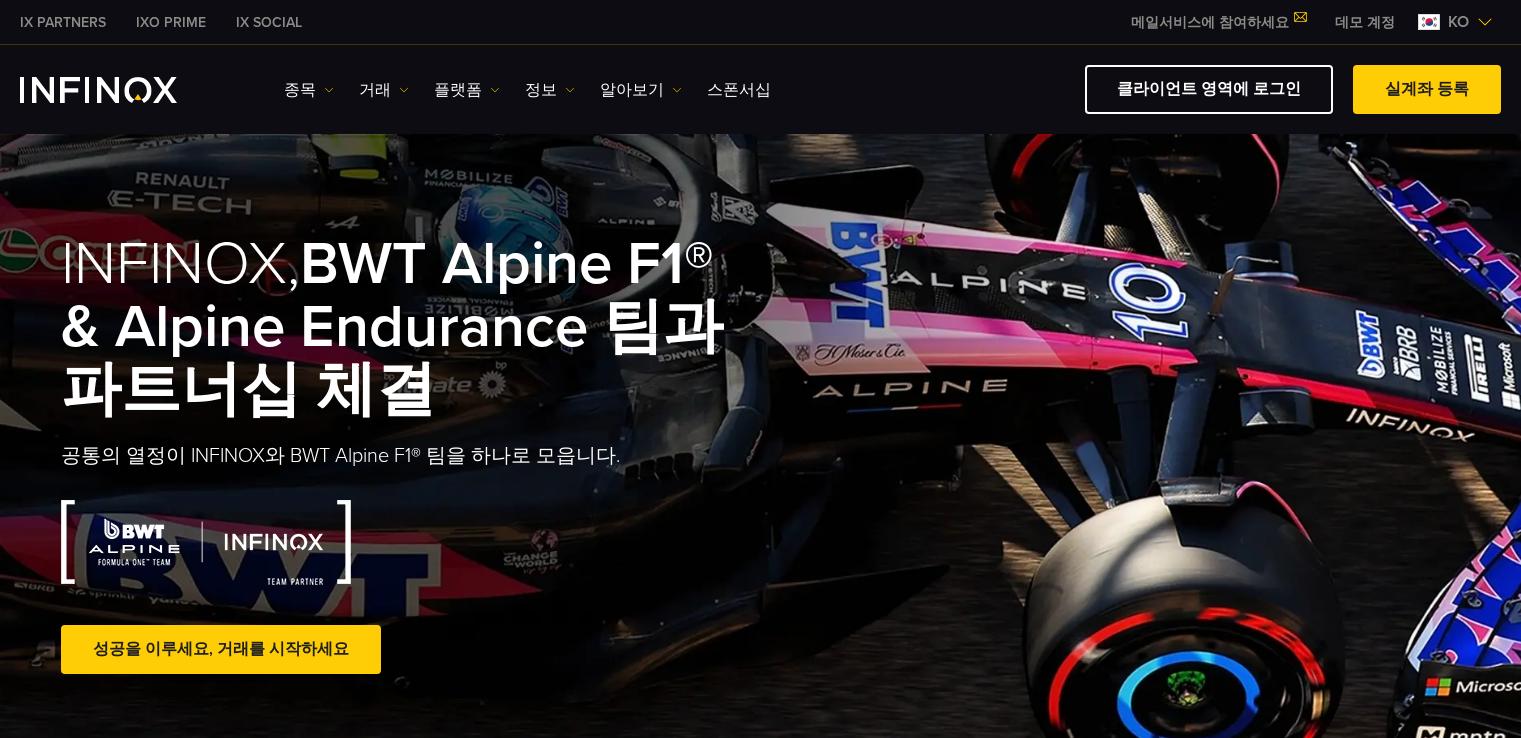 scroll, scrollTop: 0, scrollLeft: 0, axis: both 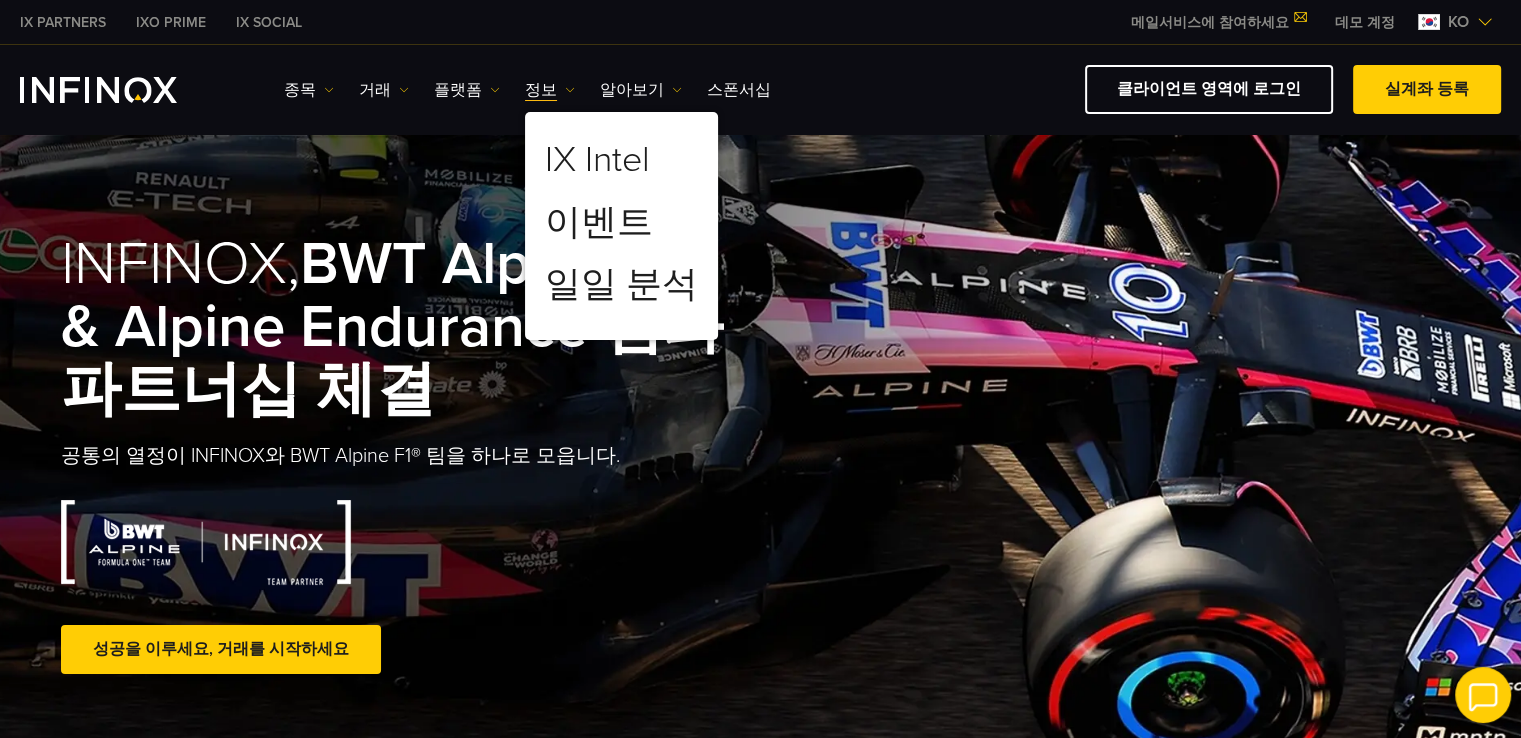 click on "IX Intel
이벤트
일일 분석" at bounding box center (284, 107) 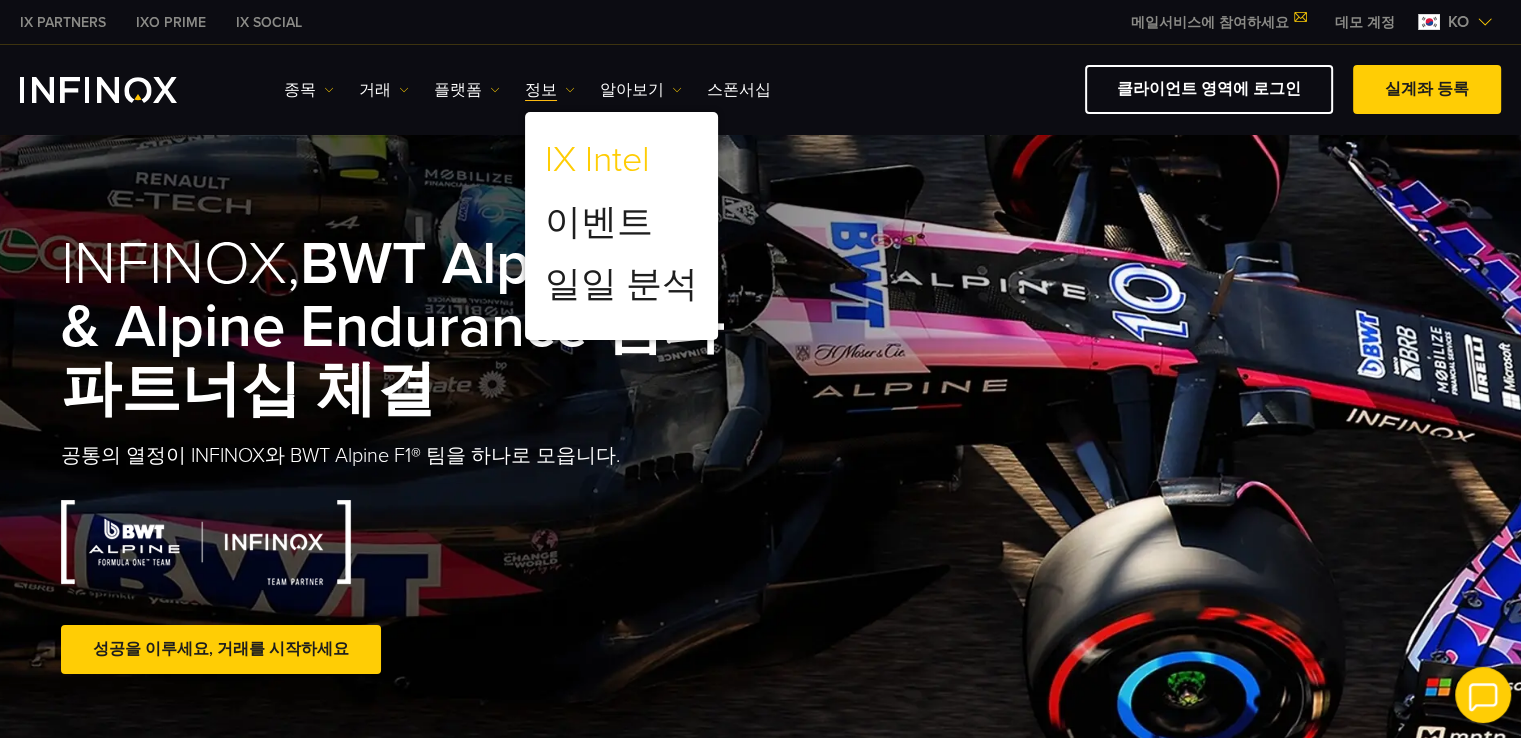 click on "IX Intel" at bounding box center (597, 160) 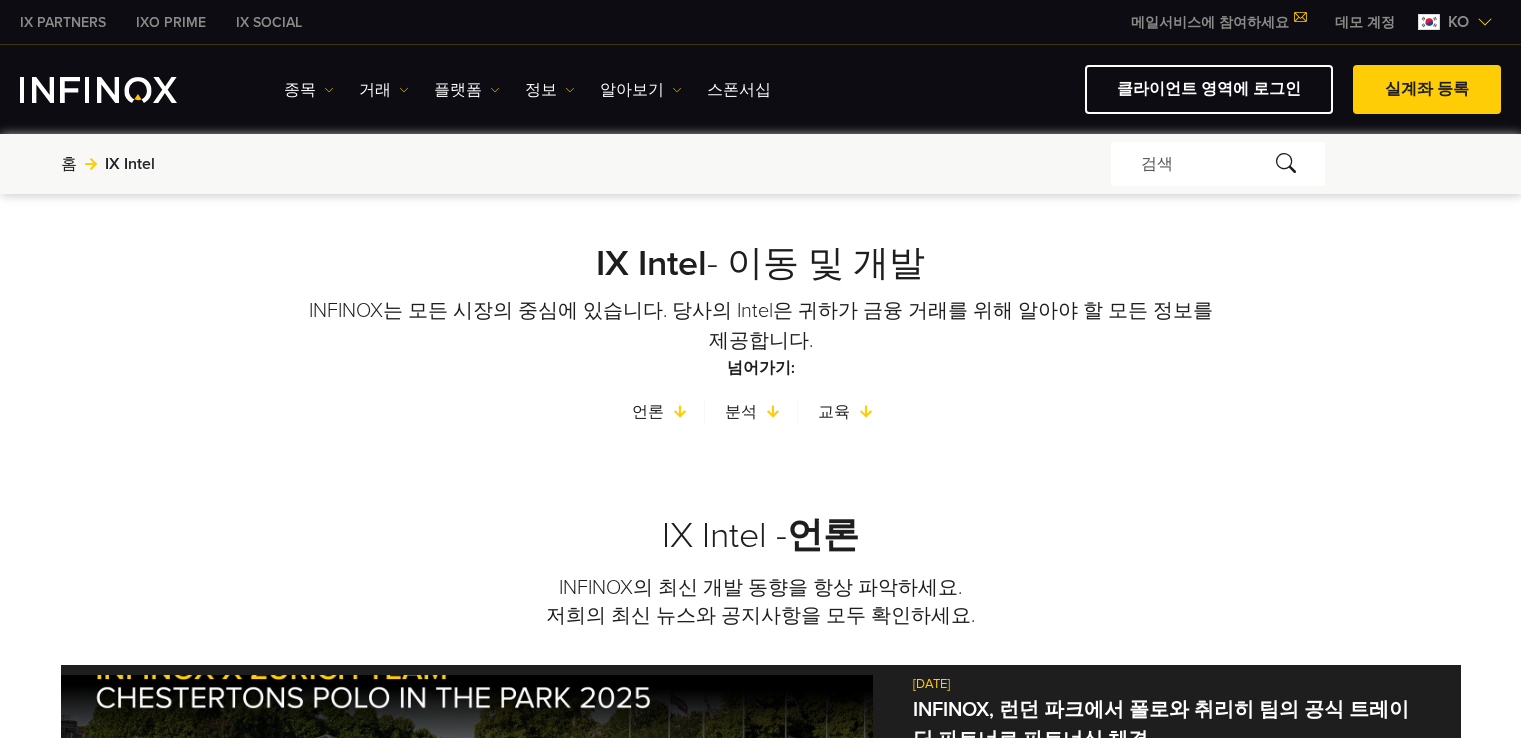 scroll, scrollTop: 0, scrollLeft: 0, axis: both 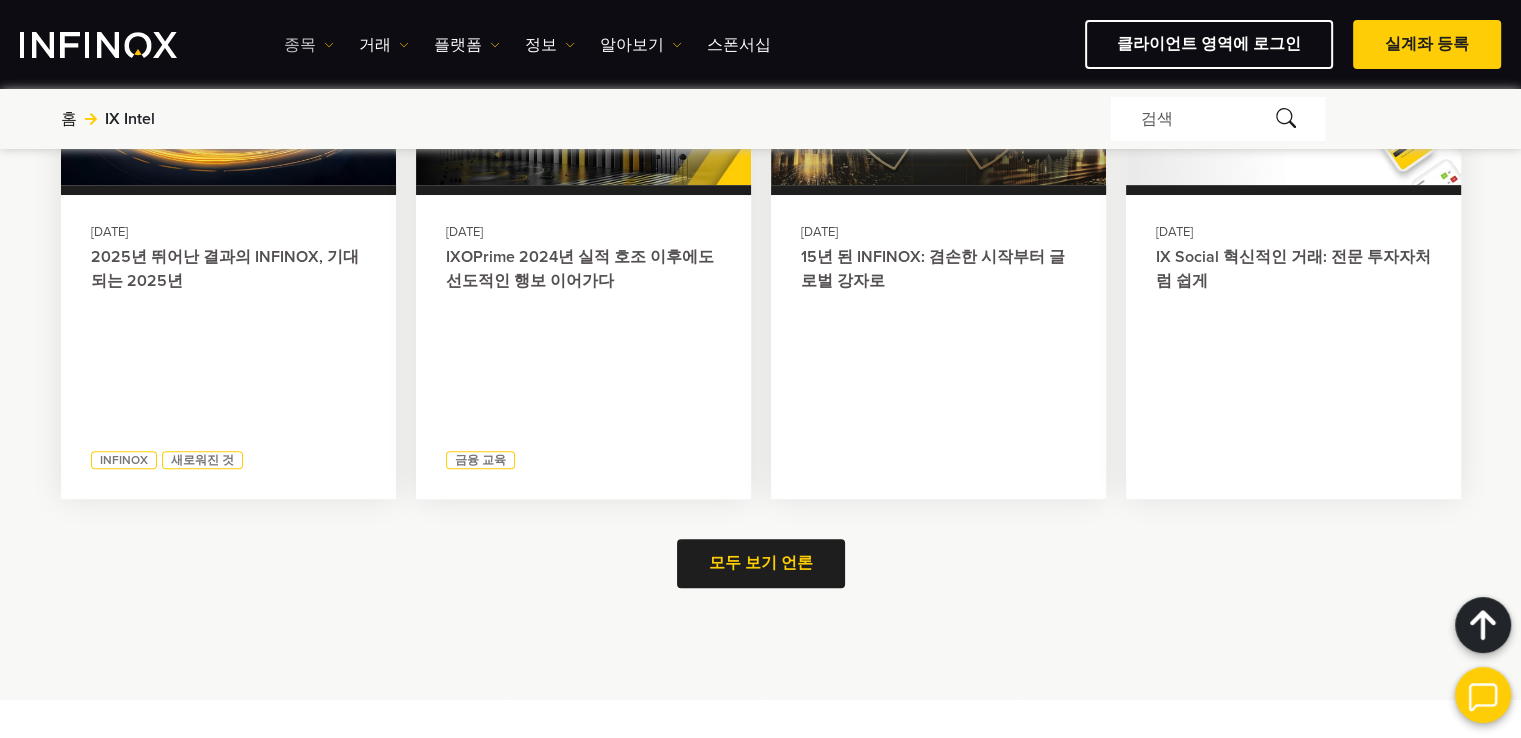 click on "종목" at bounding box center [309, 45] 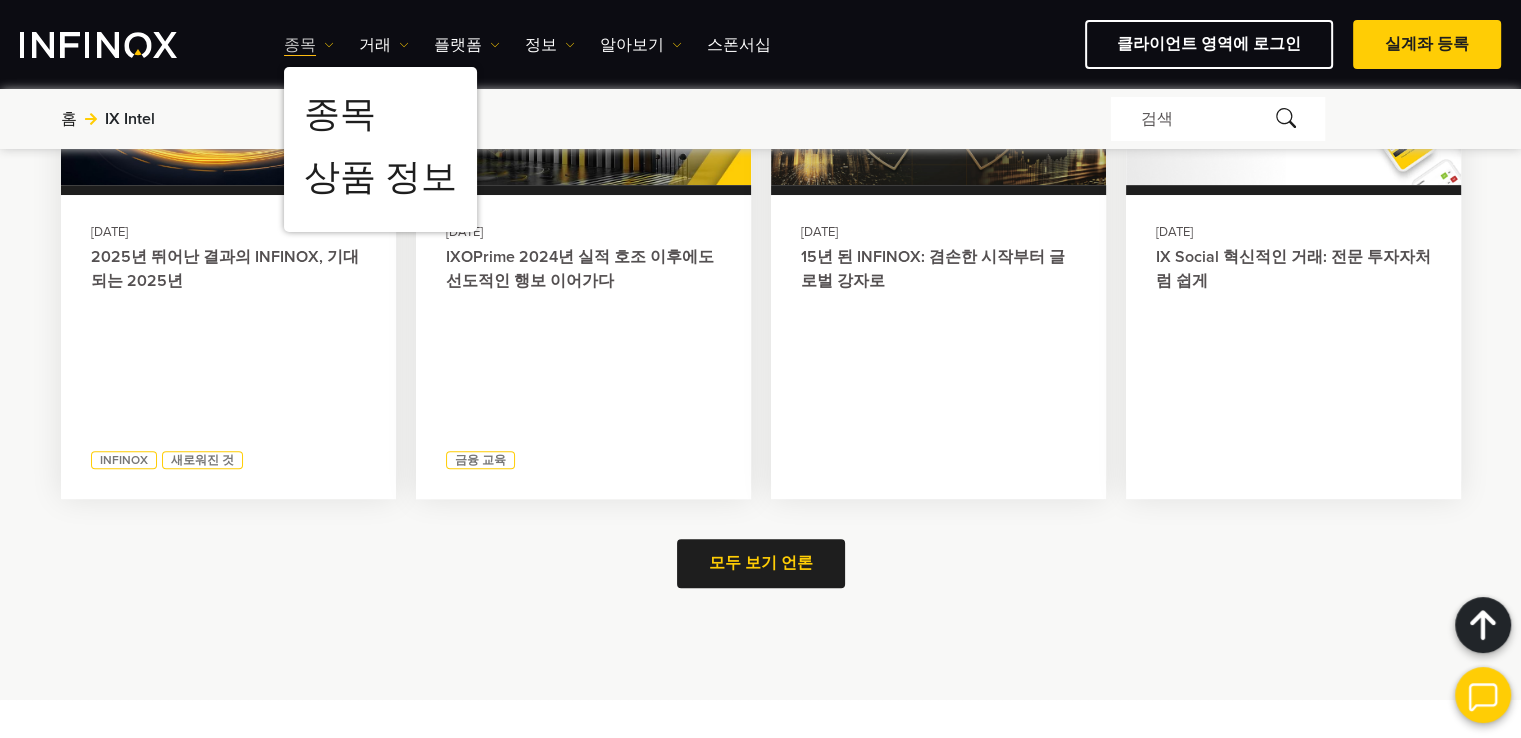 scroll, scrollTop: 0, scrollLeft: 0, axis: both 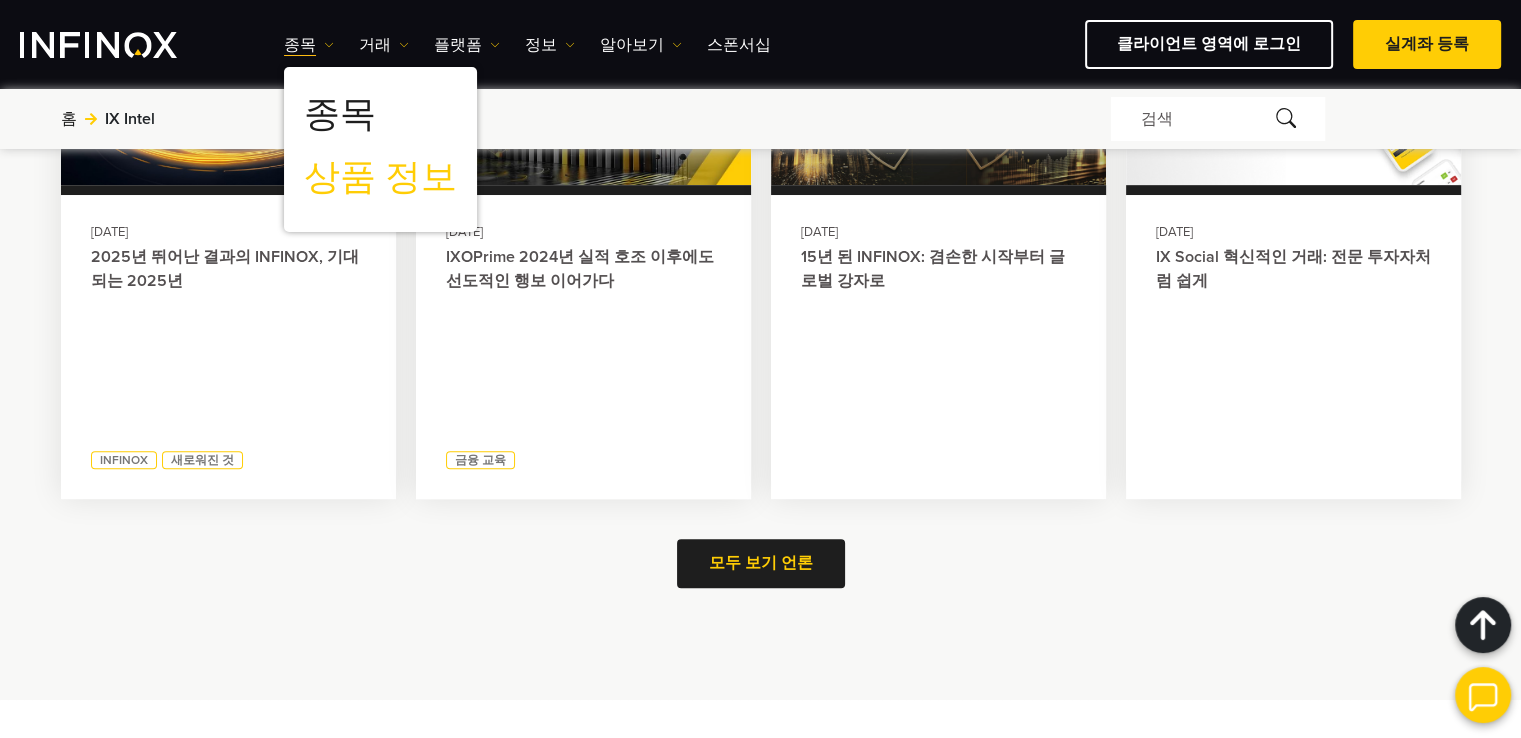 click on "상품 정보" at bounding box center [380, 178] 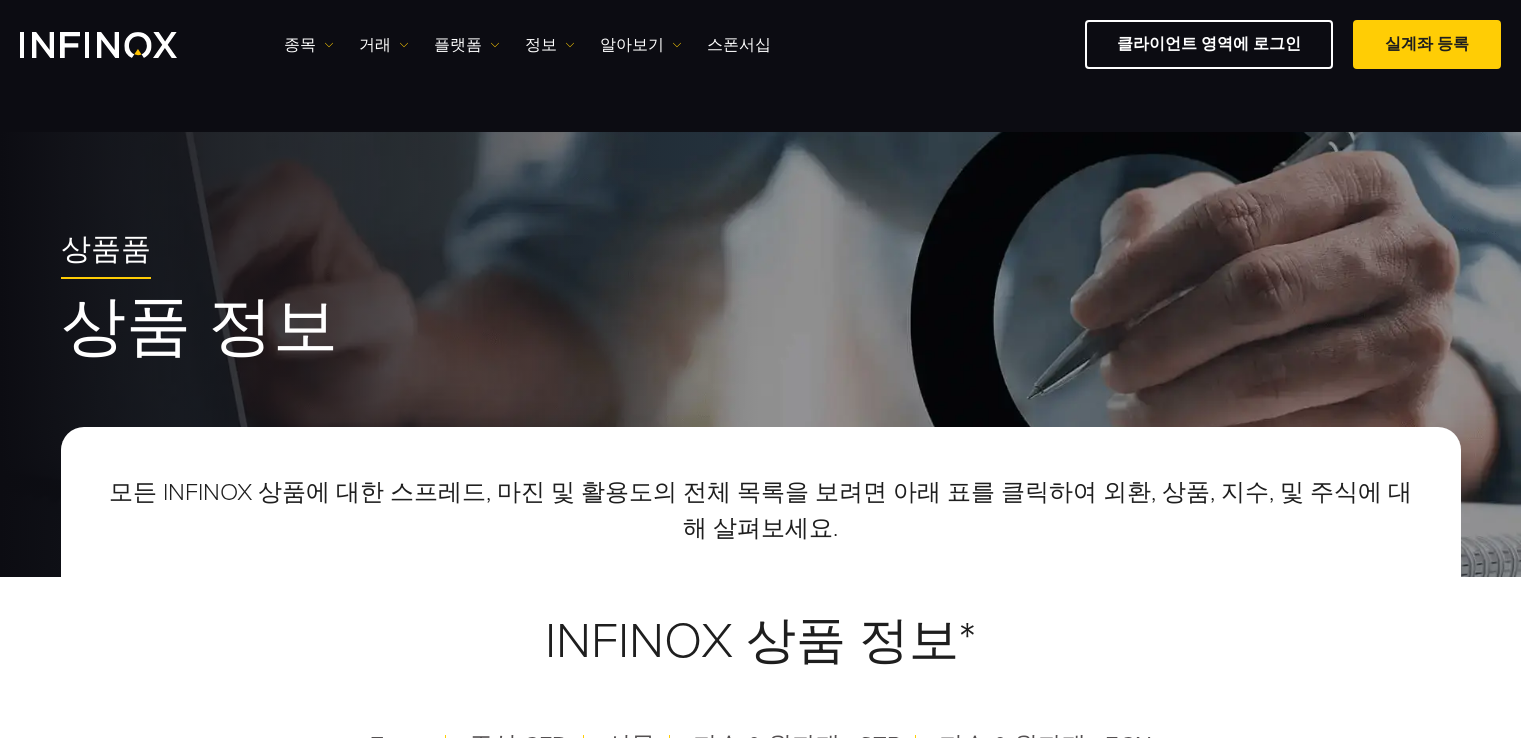 scroll, scrollTop: 600, scrollLeft: 0, axis: vertical 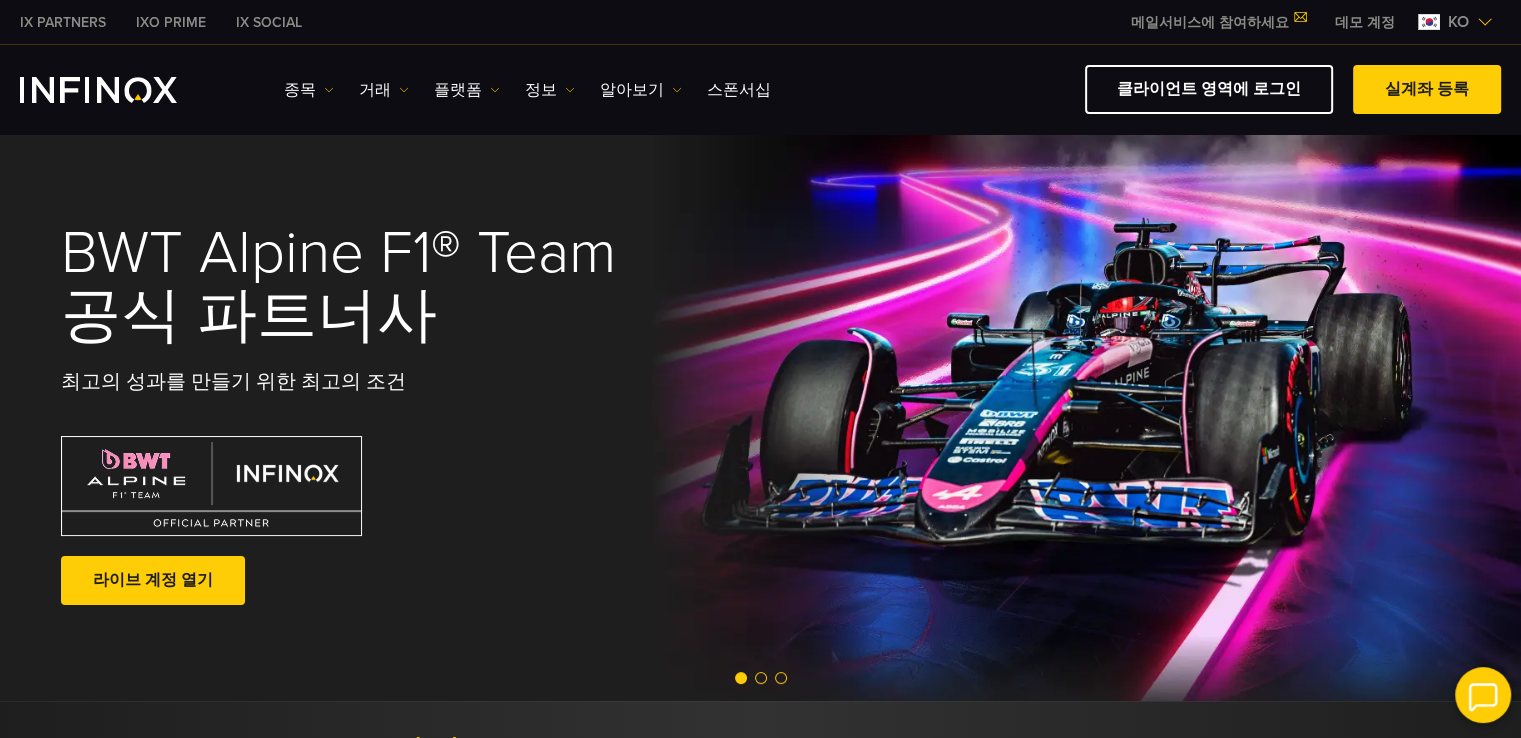 click on "클라이언트 영역에 로그인" at bounding box center (1209, 89) 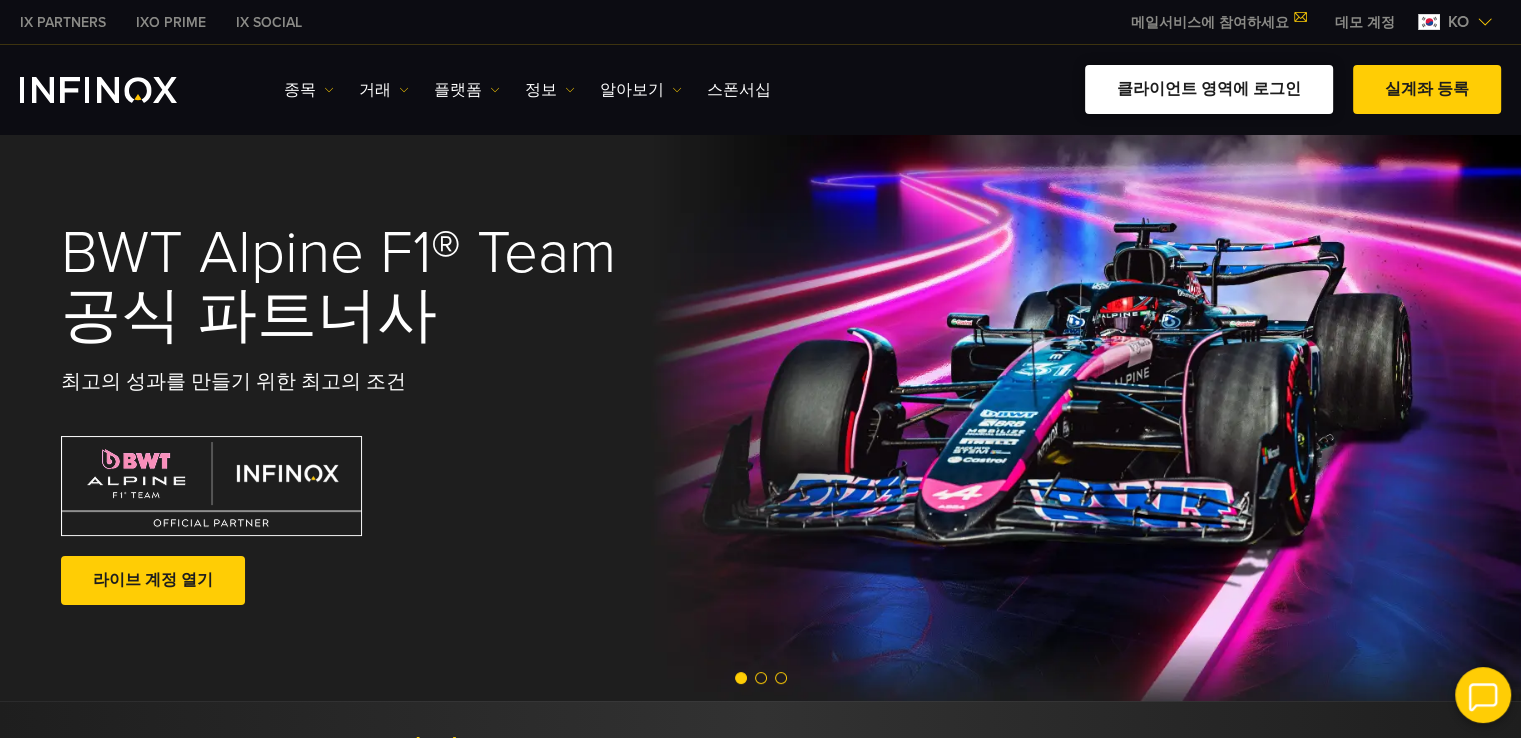 scroll, scrollTop: 0, scrollLeft: 0, axis: both 